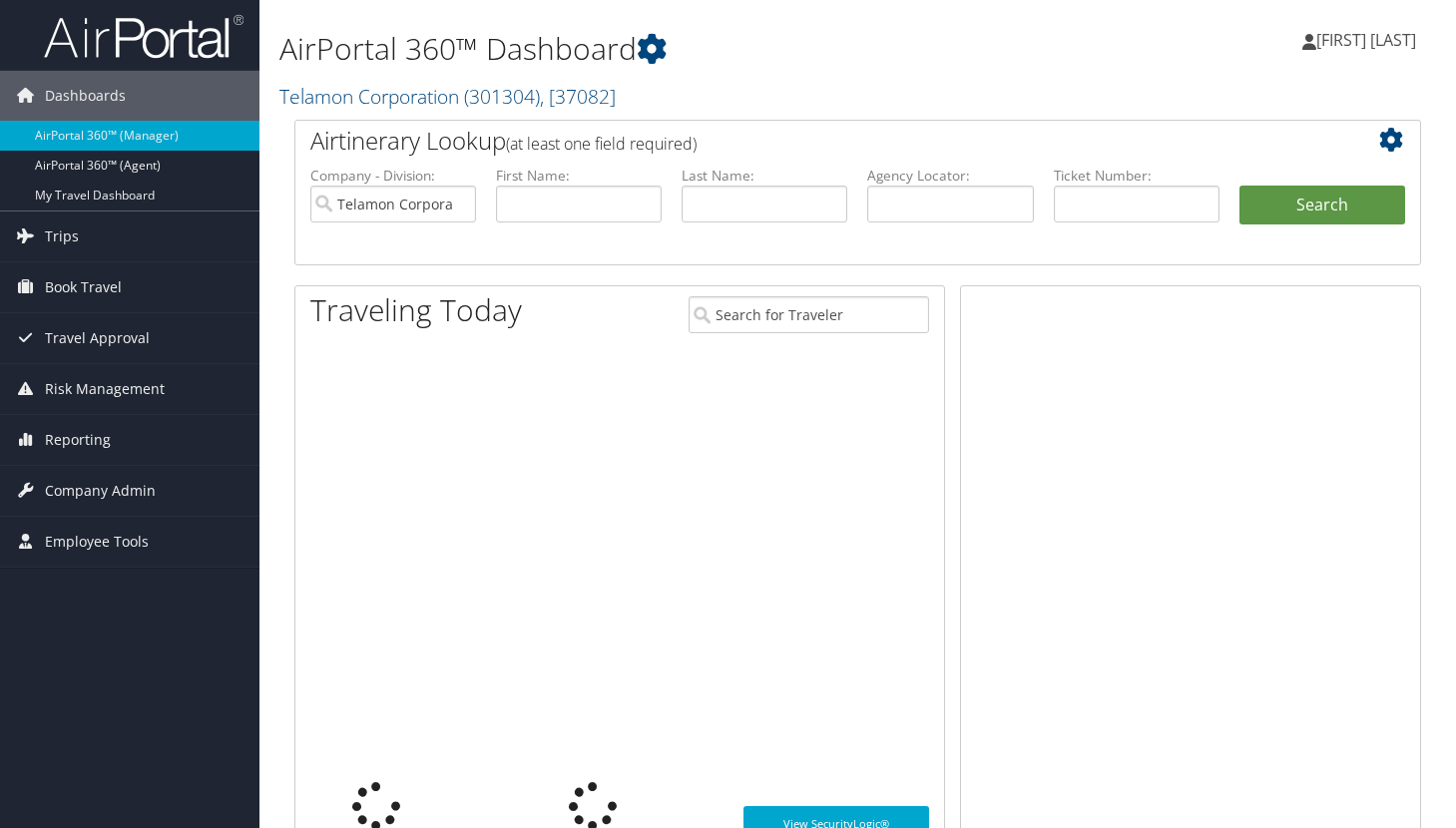 scroll, scrollTop: 0, scrollLeft: 0, axis: both 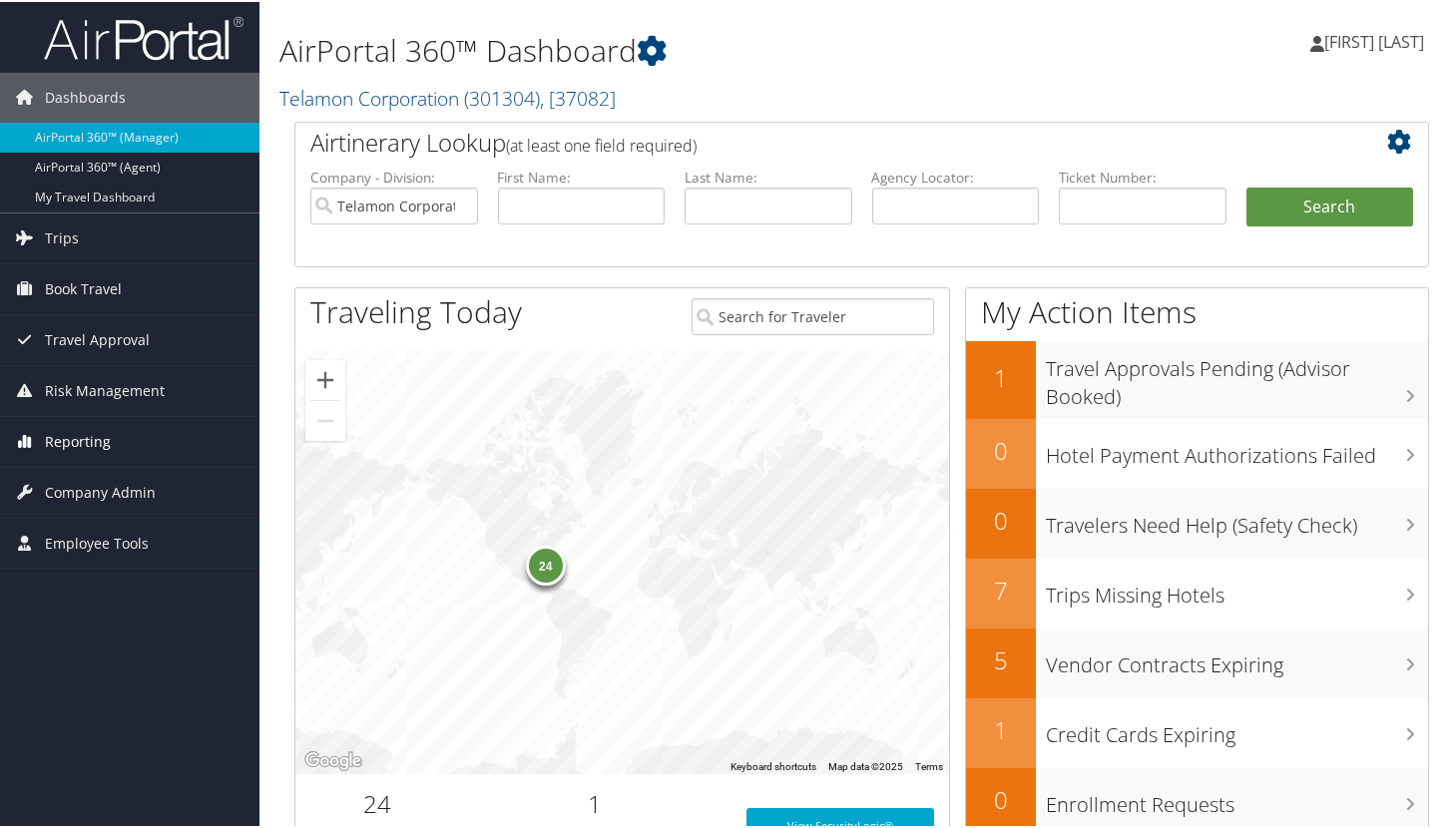 click on "Reporting" at bounding box center (78, 440) 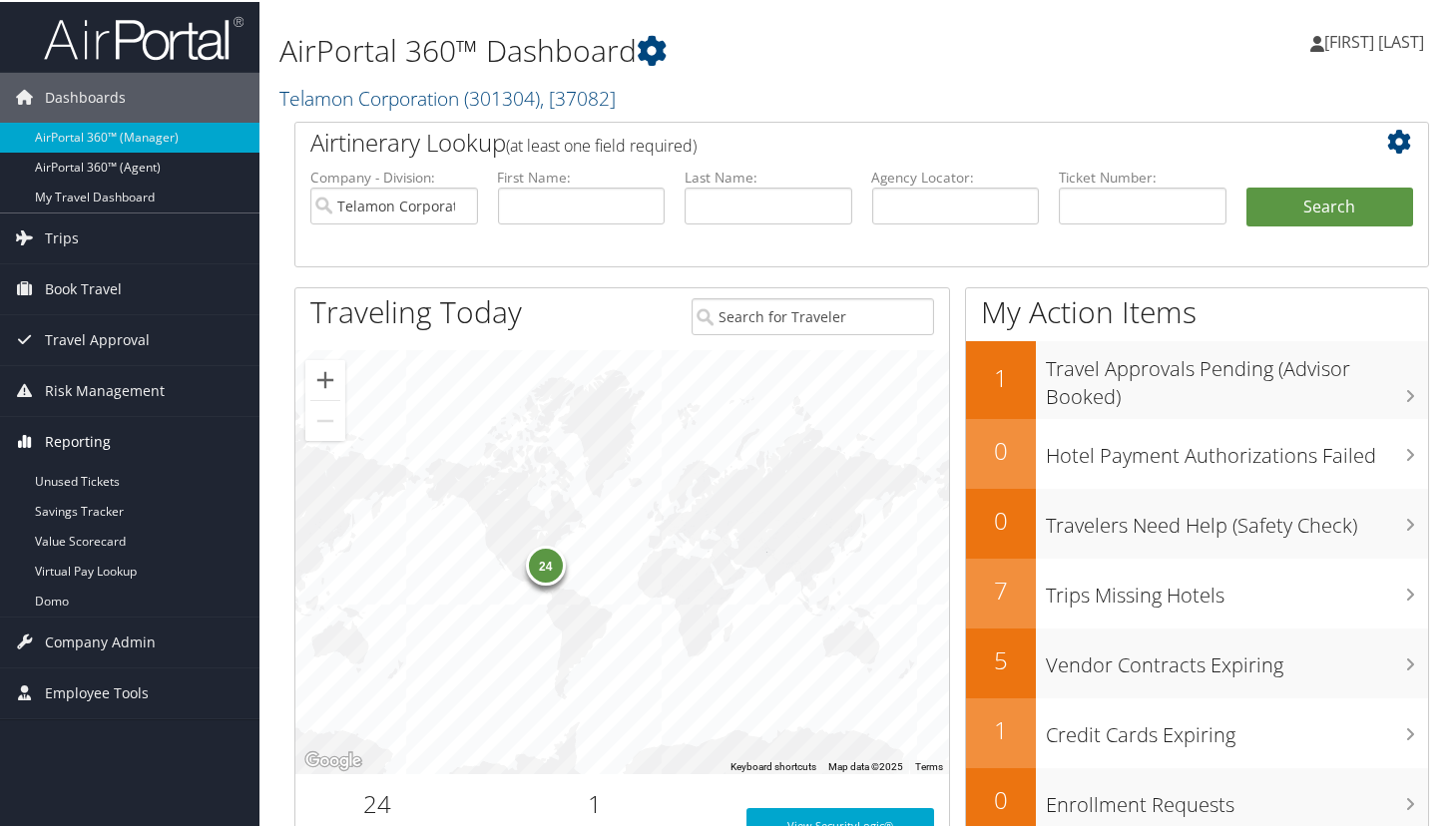 click on "Reporting" at bounding box center [78, 440] 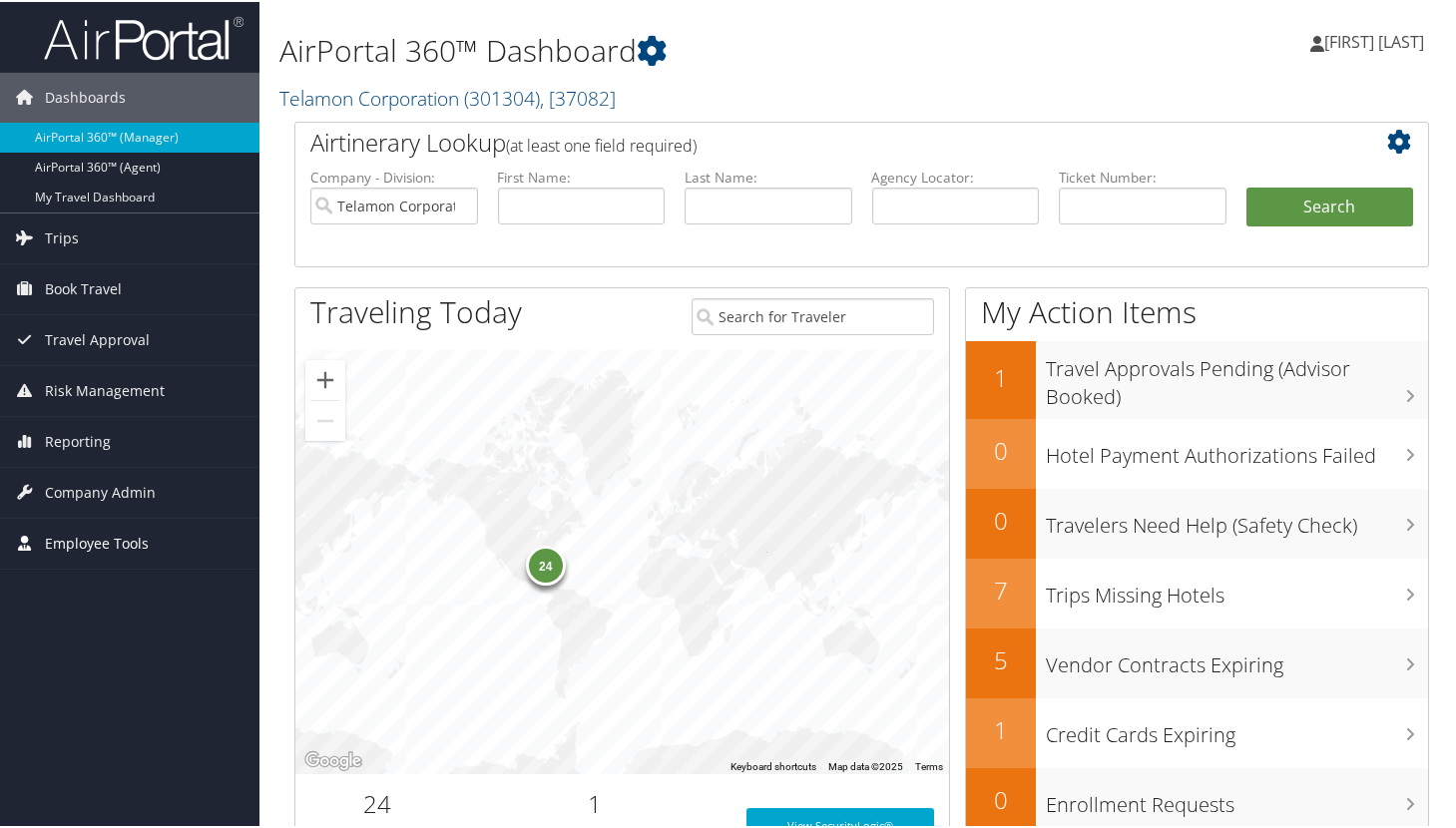 click on "Employee Tools" at bounding box center [97, 542] 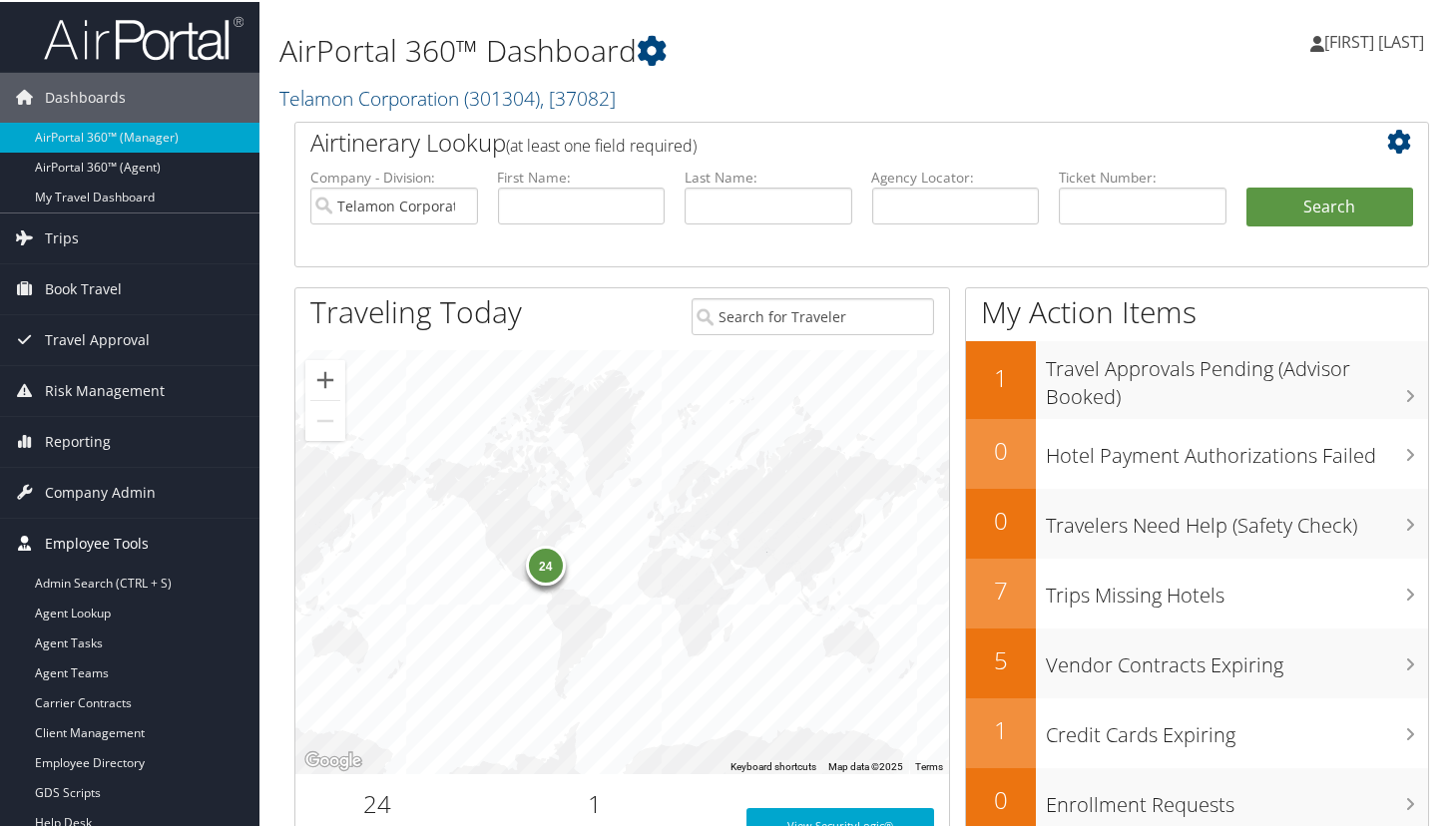 scroll, scrollTop: 100, scrollLeft: 0, axis: vertical 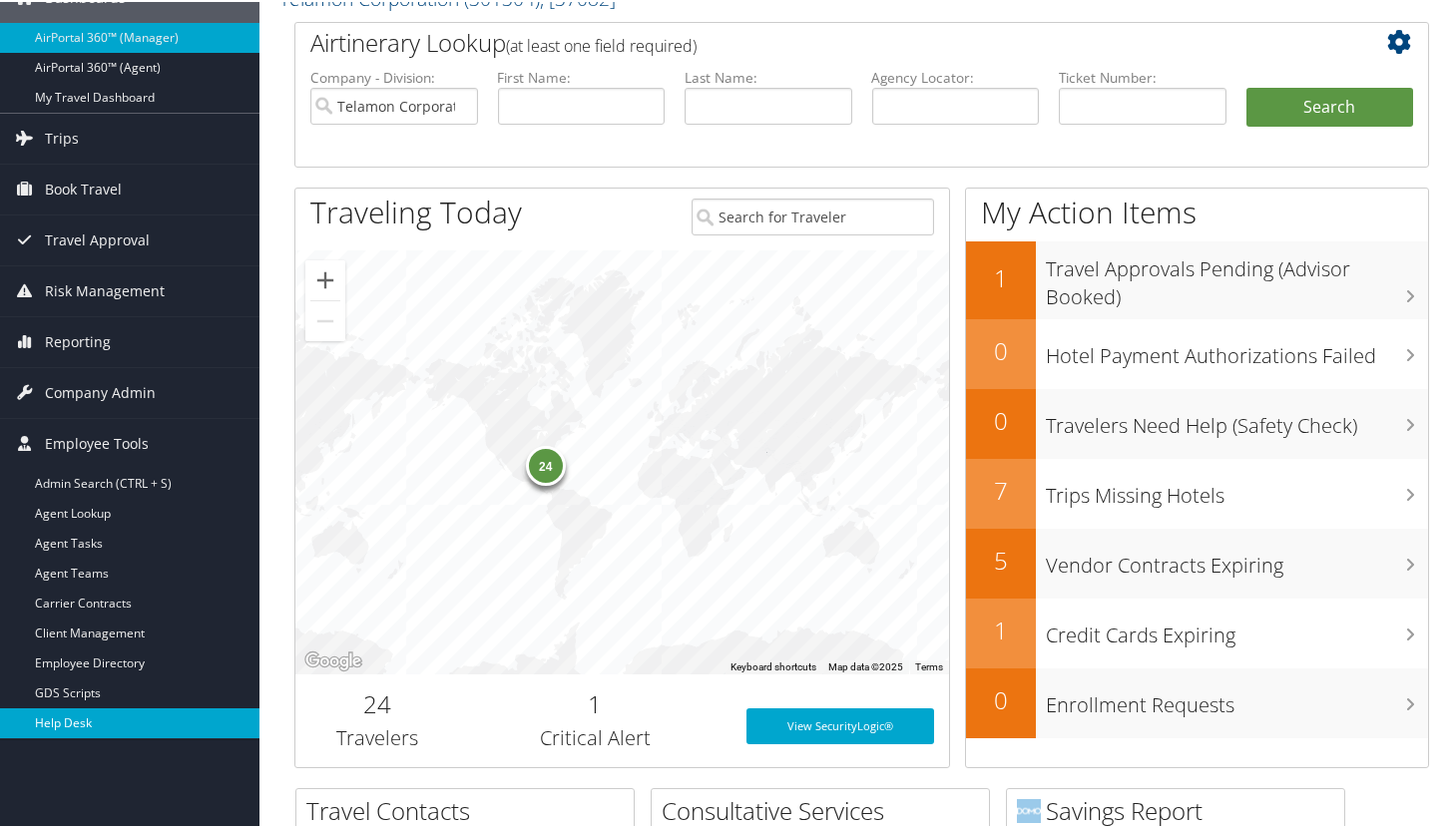 click on "Help Desk" at bounding box center (130, 721) 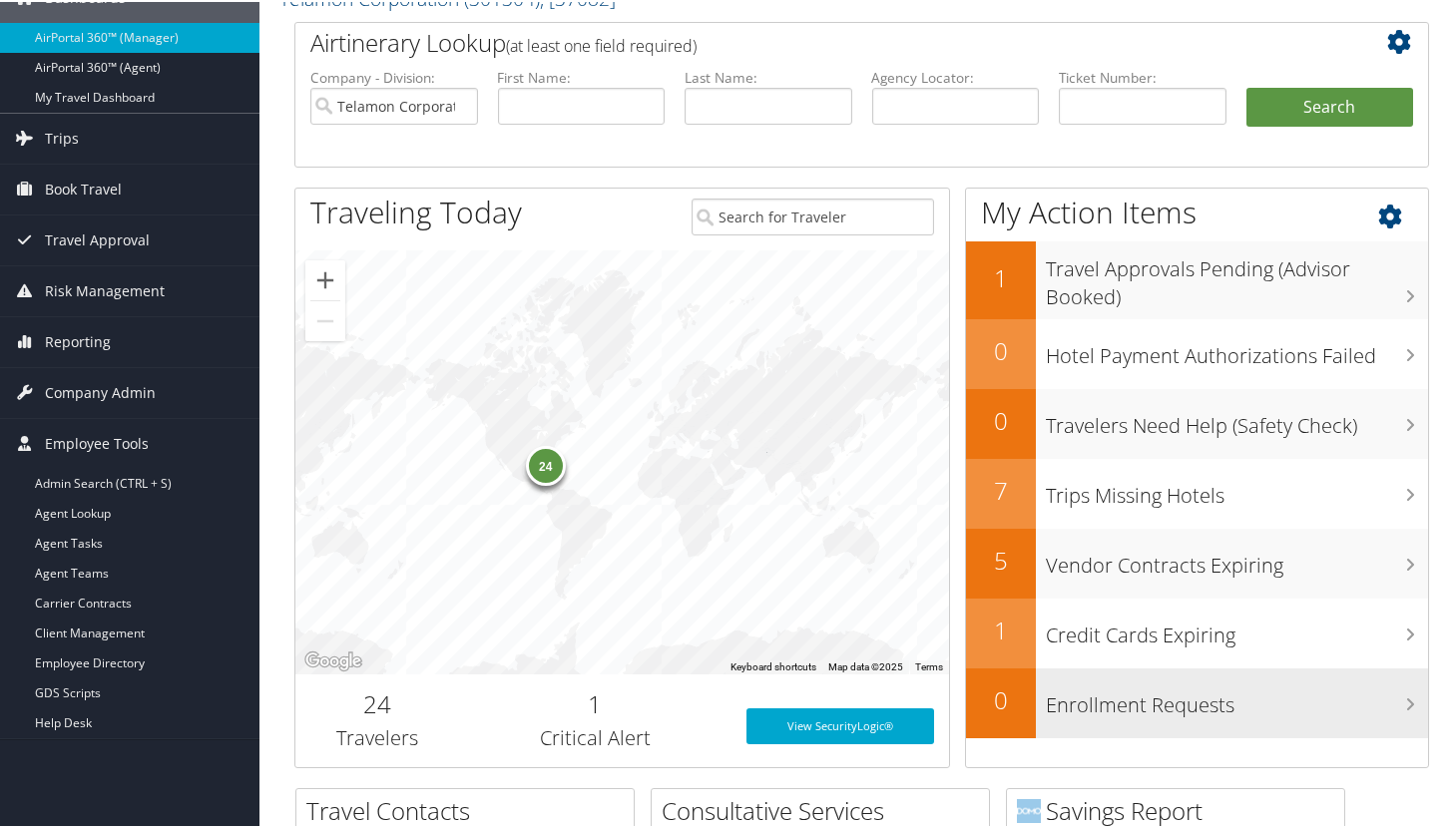click on "Enrollment Requests" at bounding box center (1236, 698) 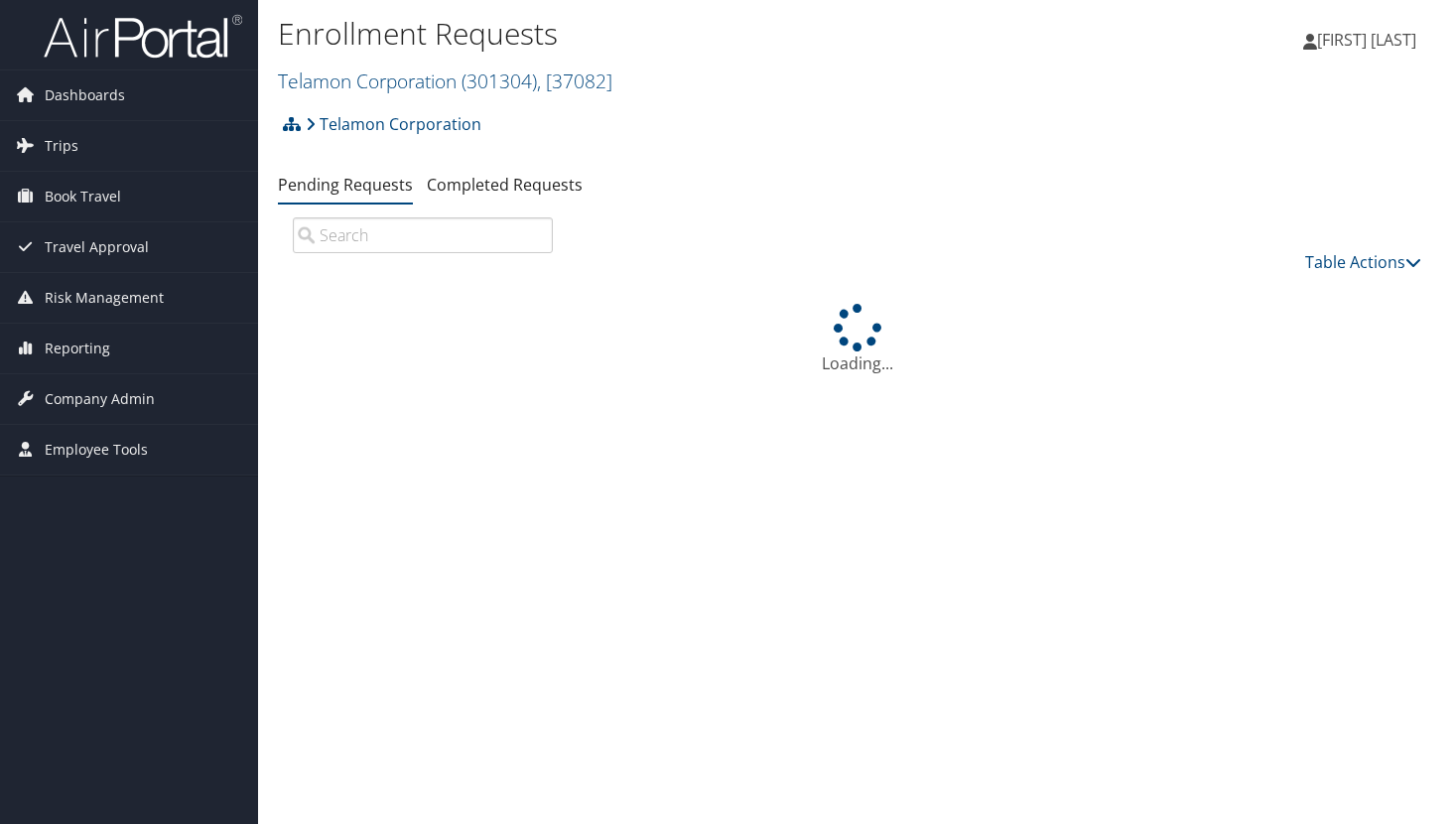 scroll, scrollTop: 0, scrollLeft: 0, axis: both 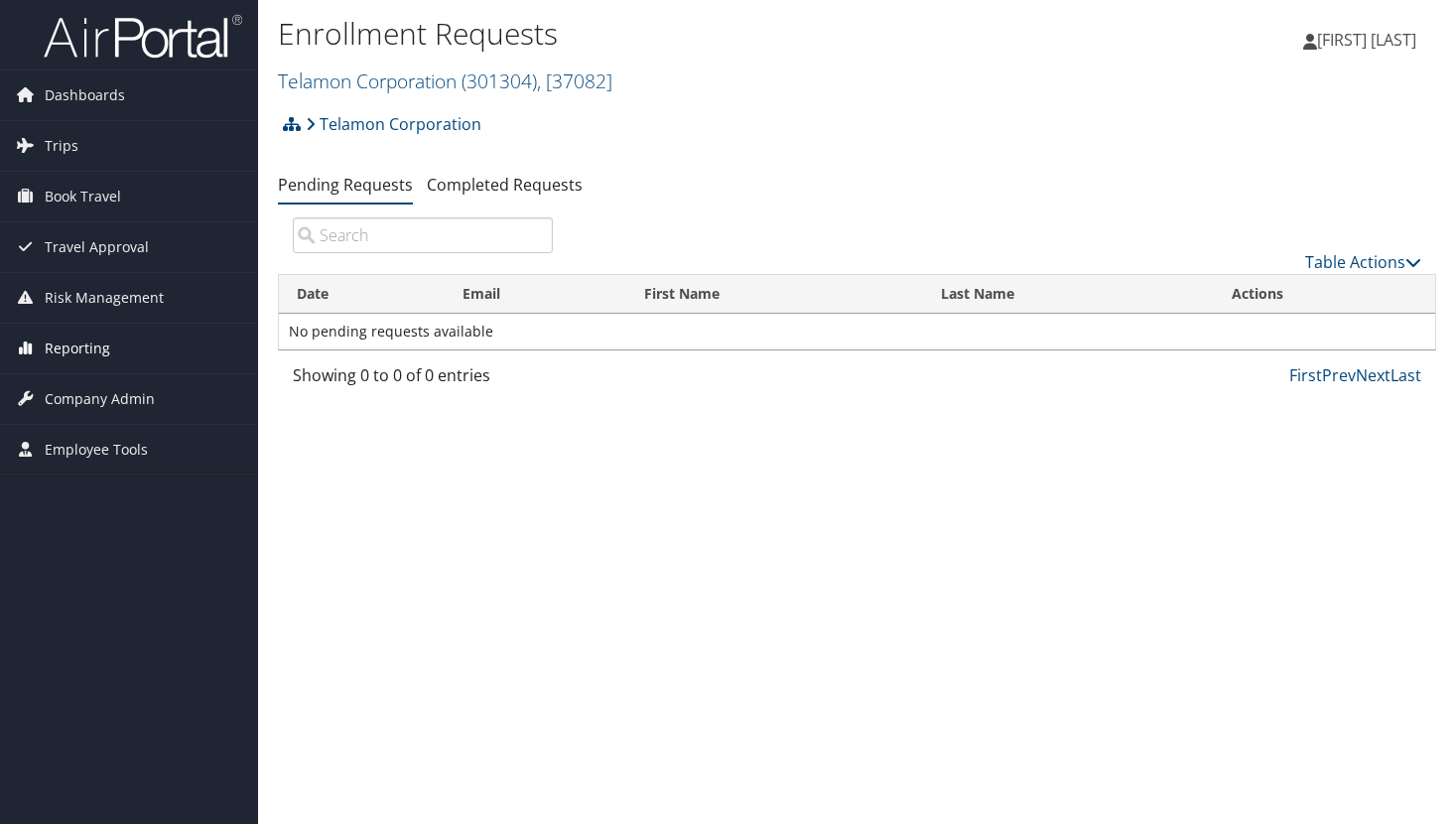 click on "Reporting" at bounding box center [77, 348] 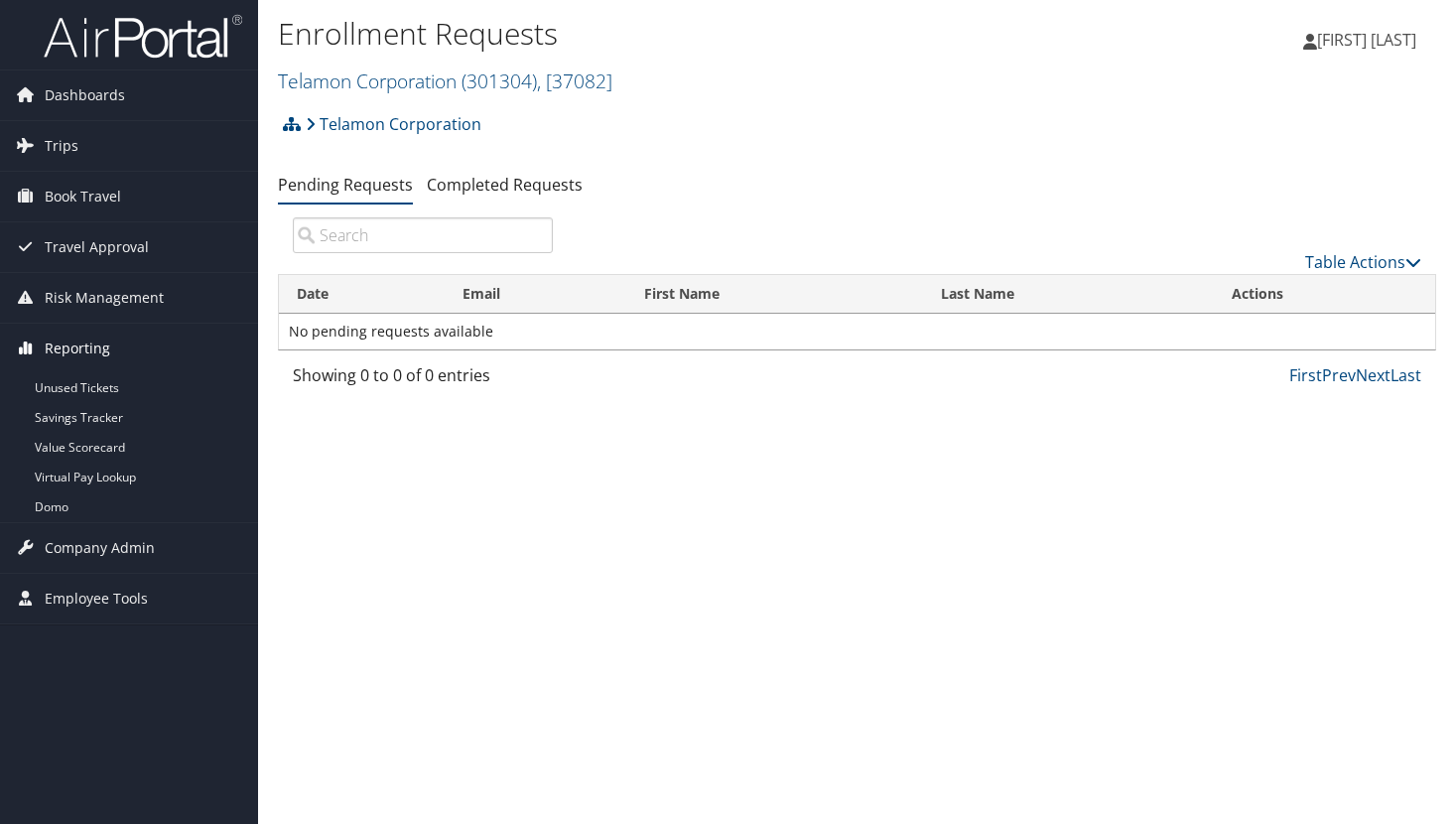 click on "Reporting" at bounding box center (77, 348) 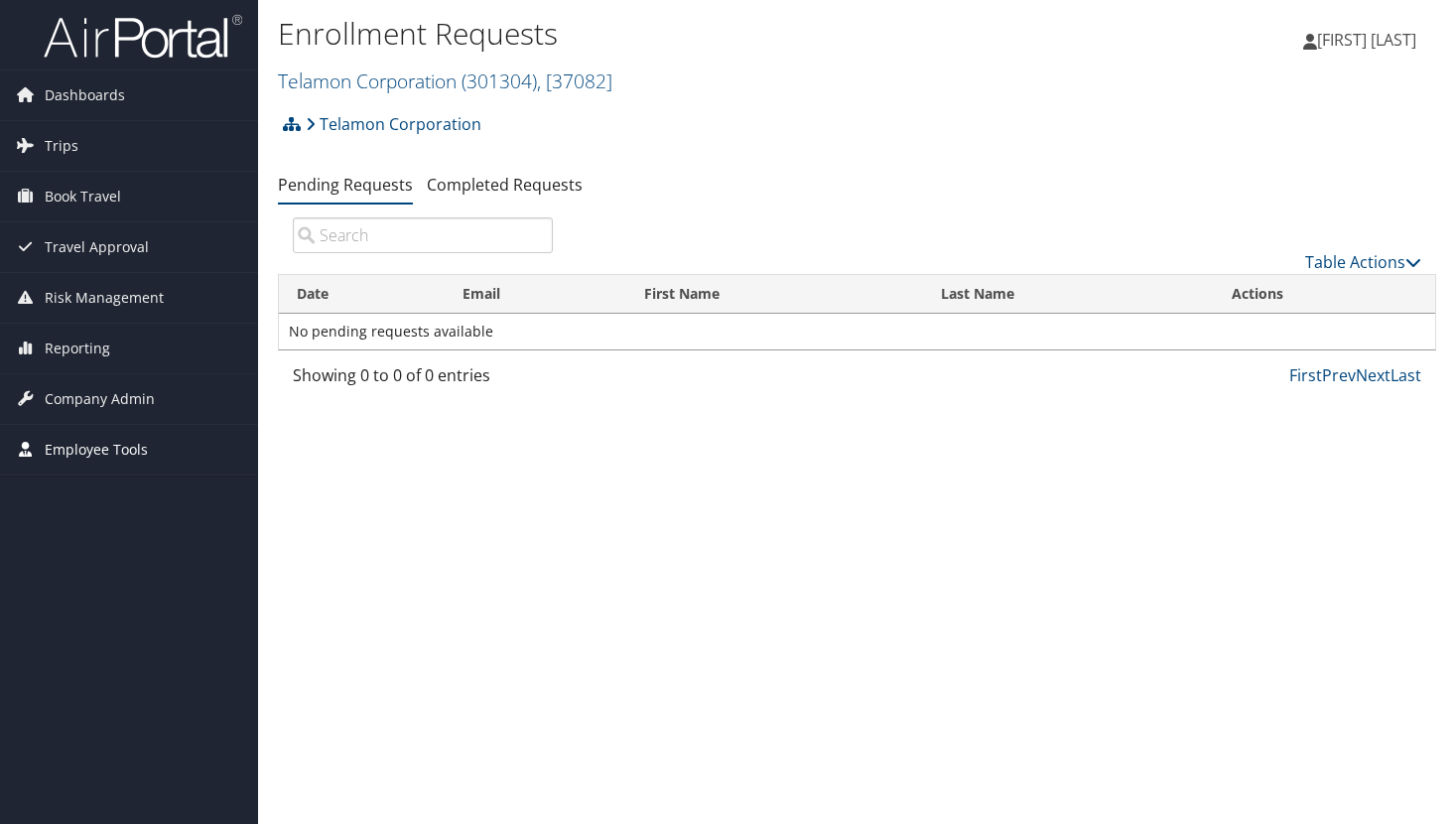 click on "Employee Tools" at bounding box center (96, 450) 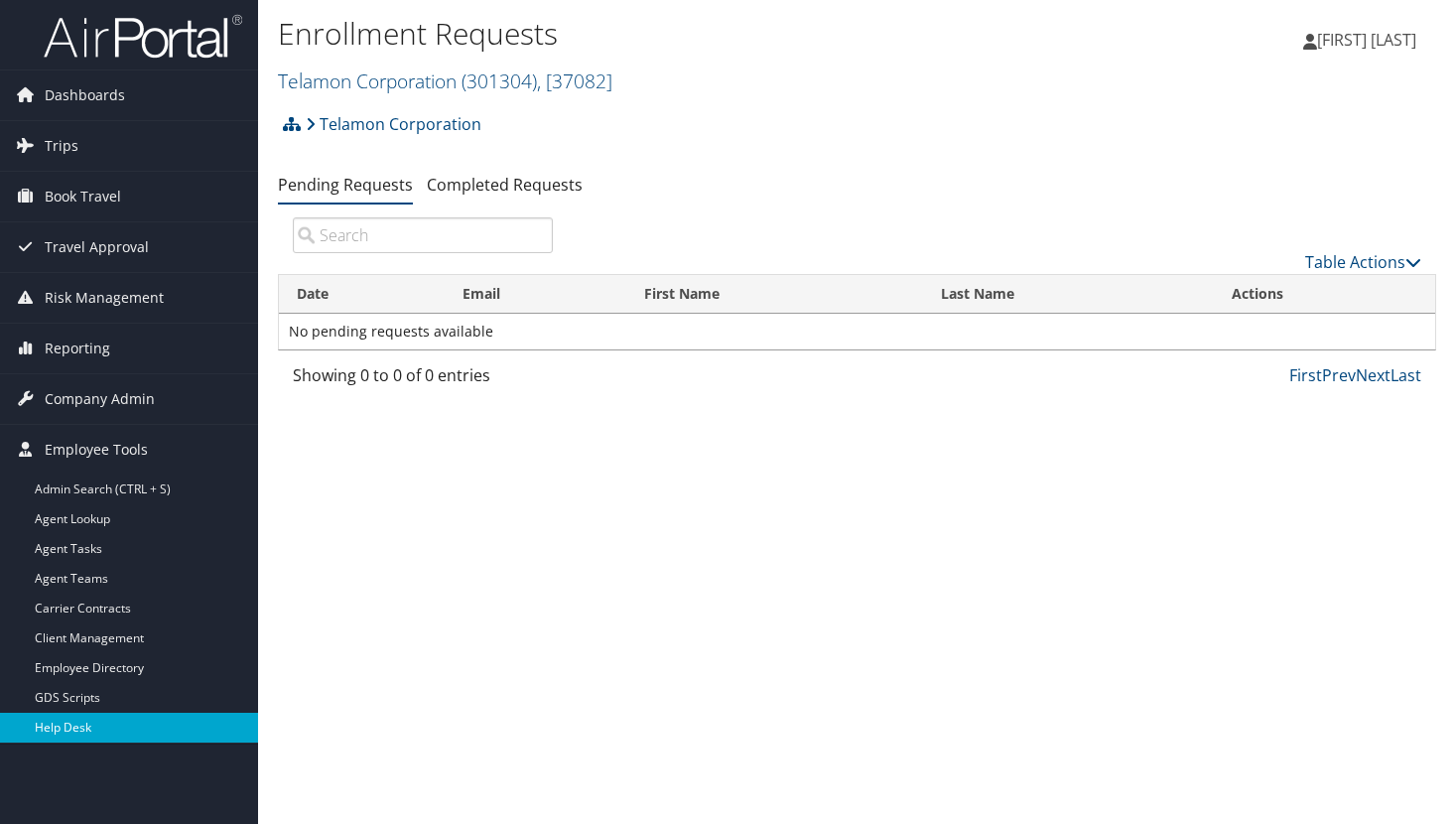 click on "Help Desk" at bounding box center (129, 728) 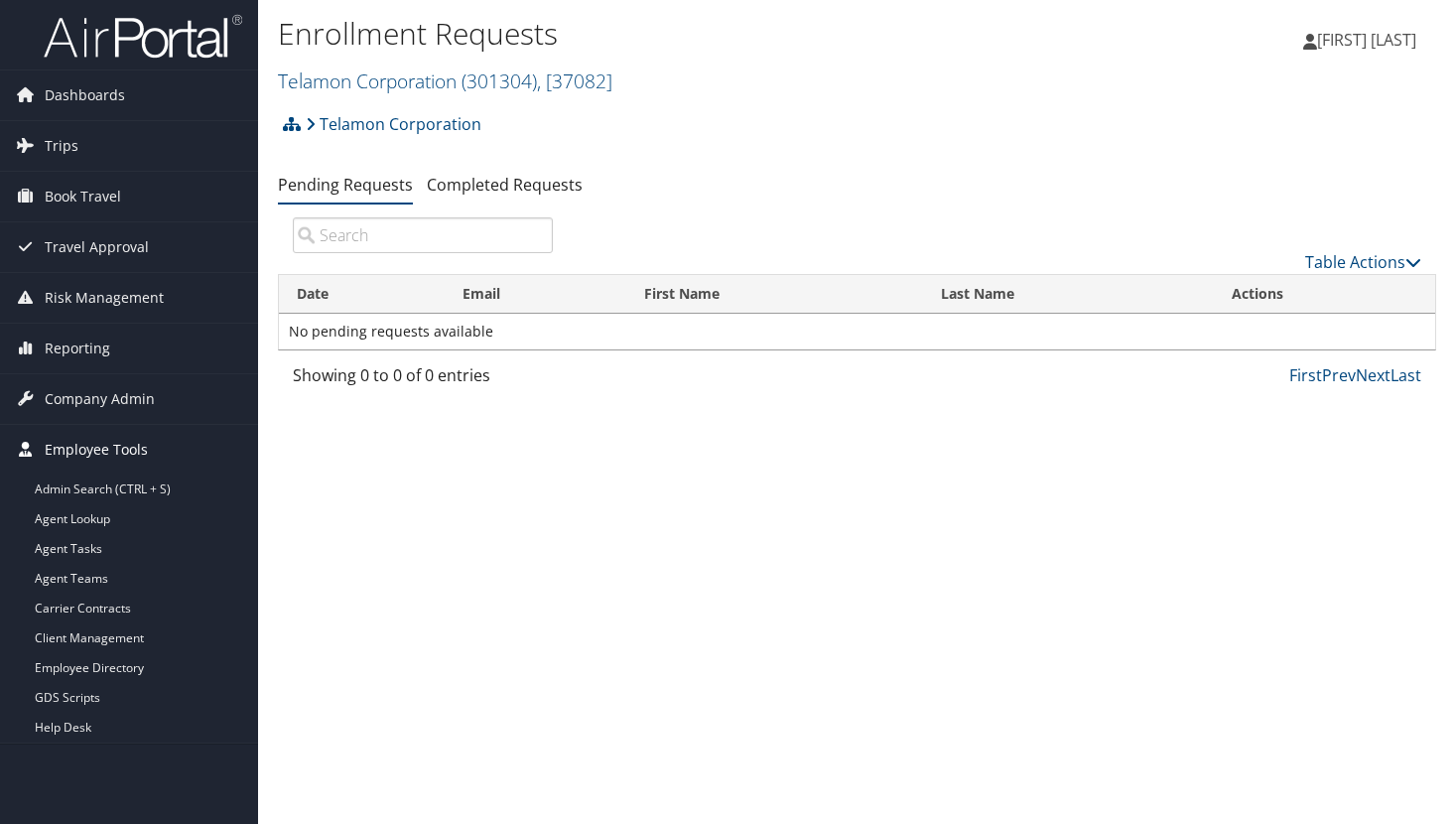 click on "Employee Tools" at bounding box center [96, 450] 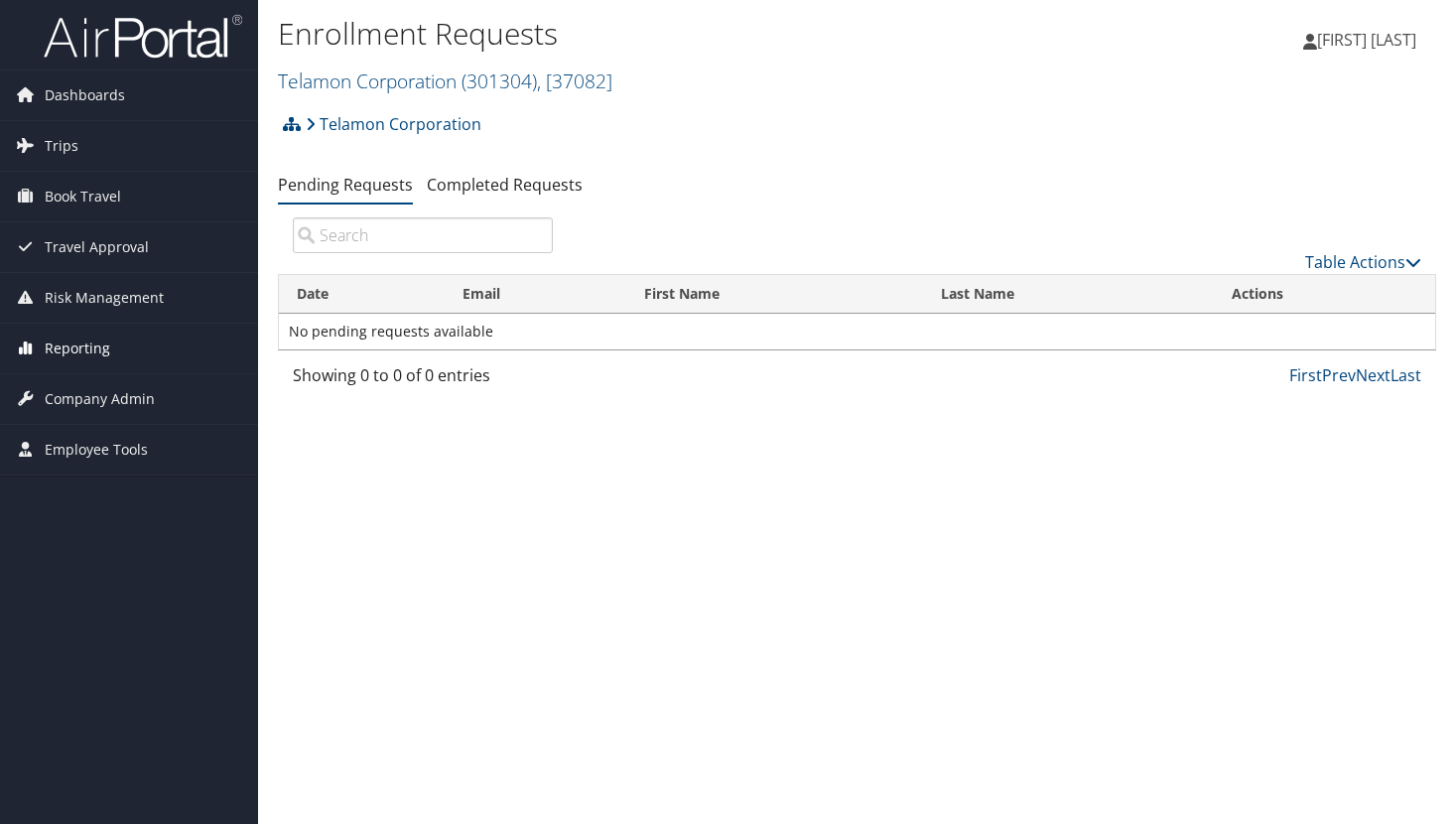 click on "Reporting" at bounding box center (77, 348) 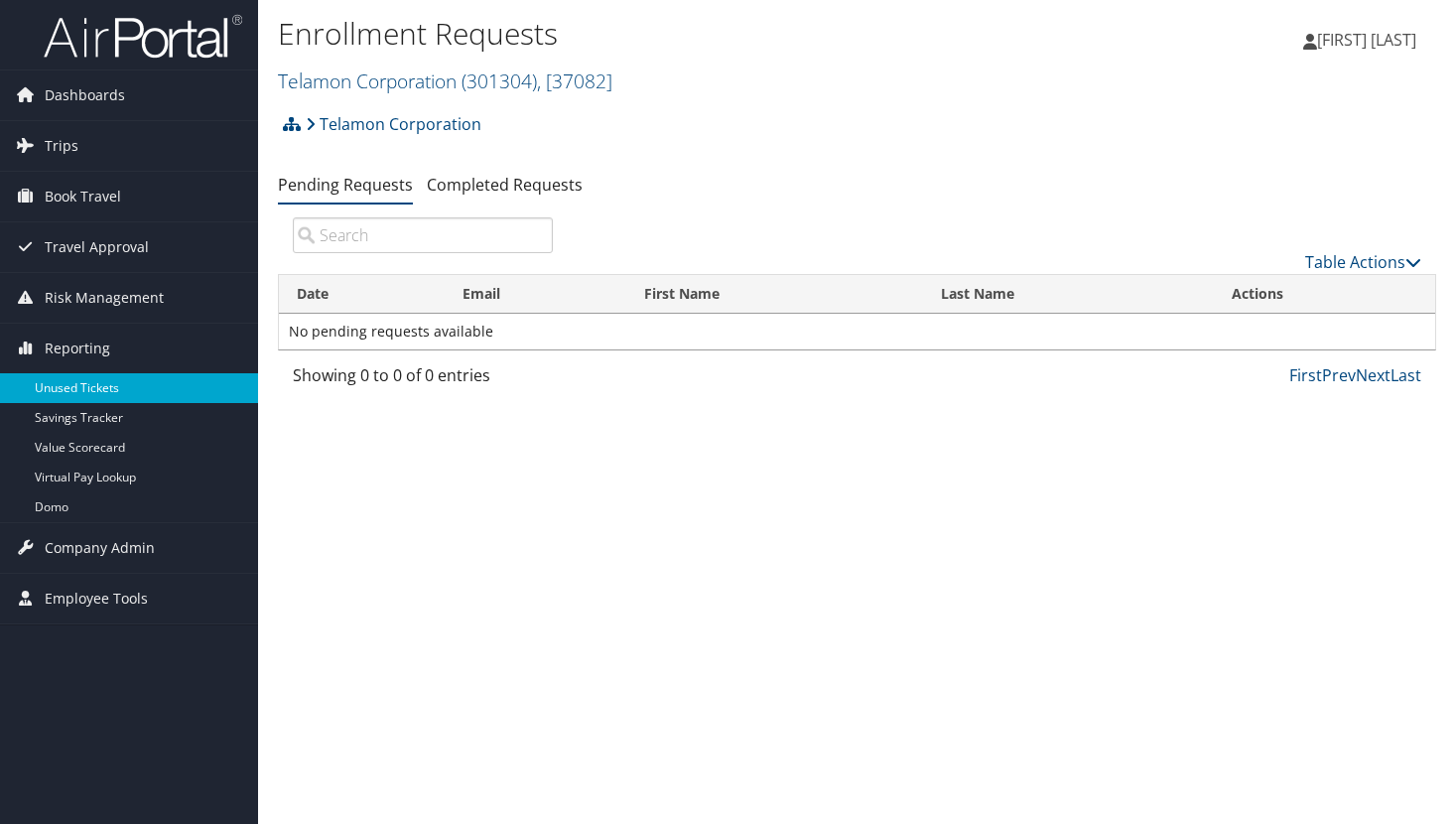 click on "Unused Tickets" at bounding box center [129, 388] 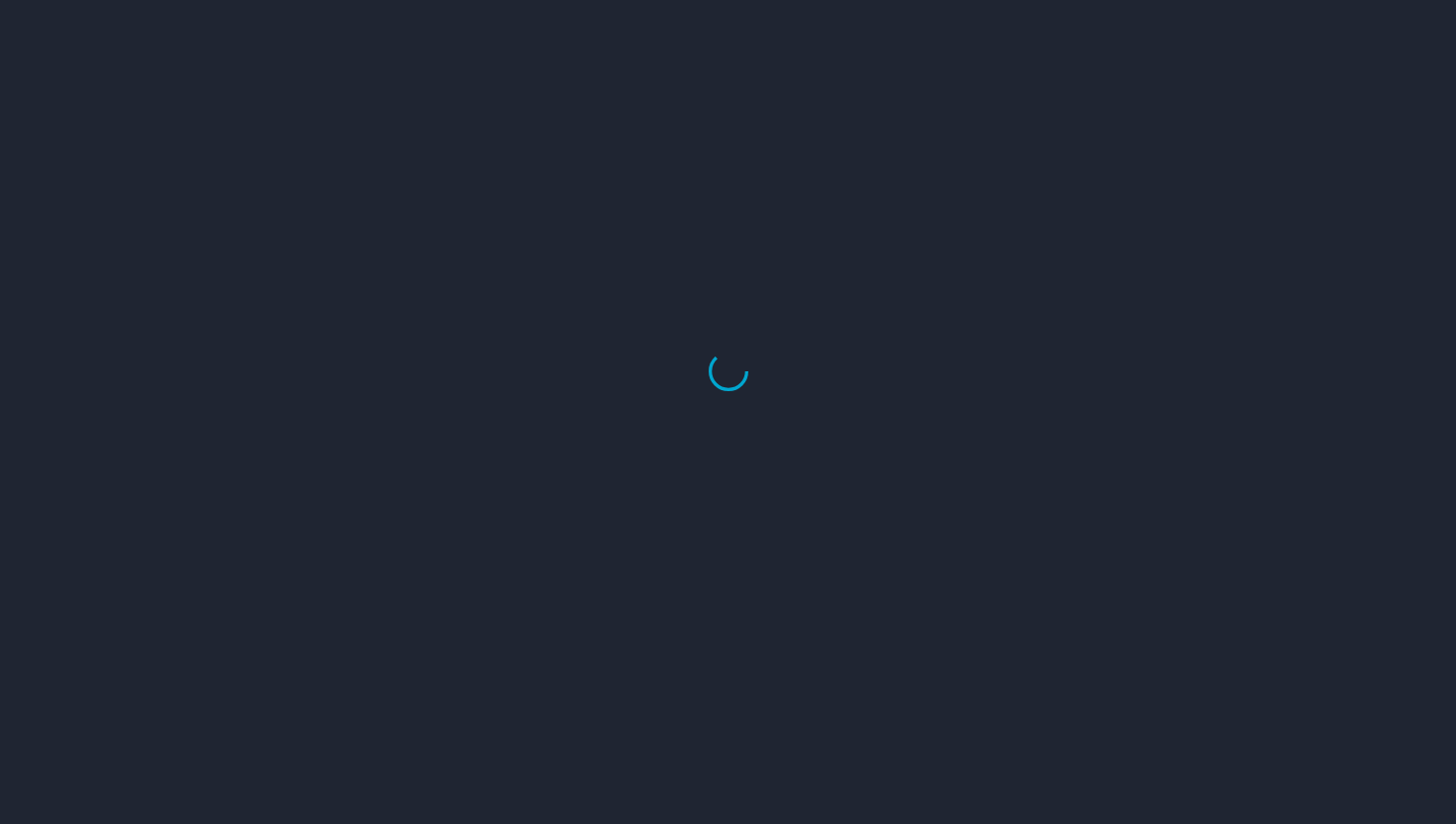 scroll, scrollTop: 0, scrollLeft: 0, axis: both 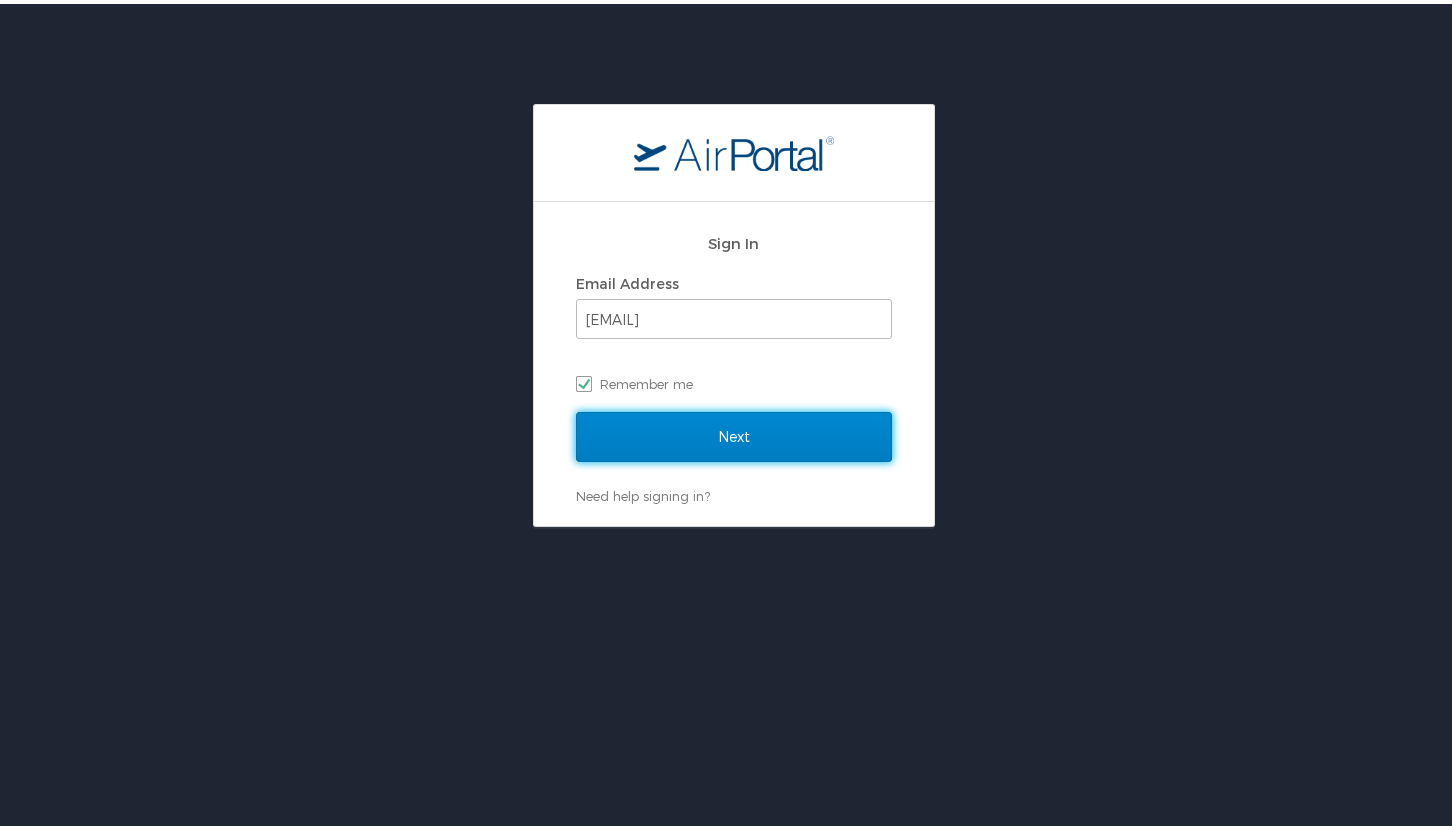 click on "Next" at bounding box center [734, 433] 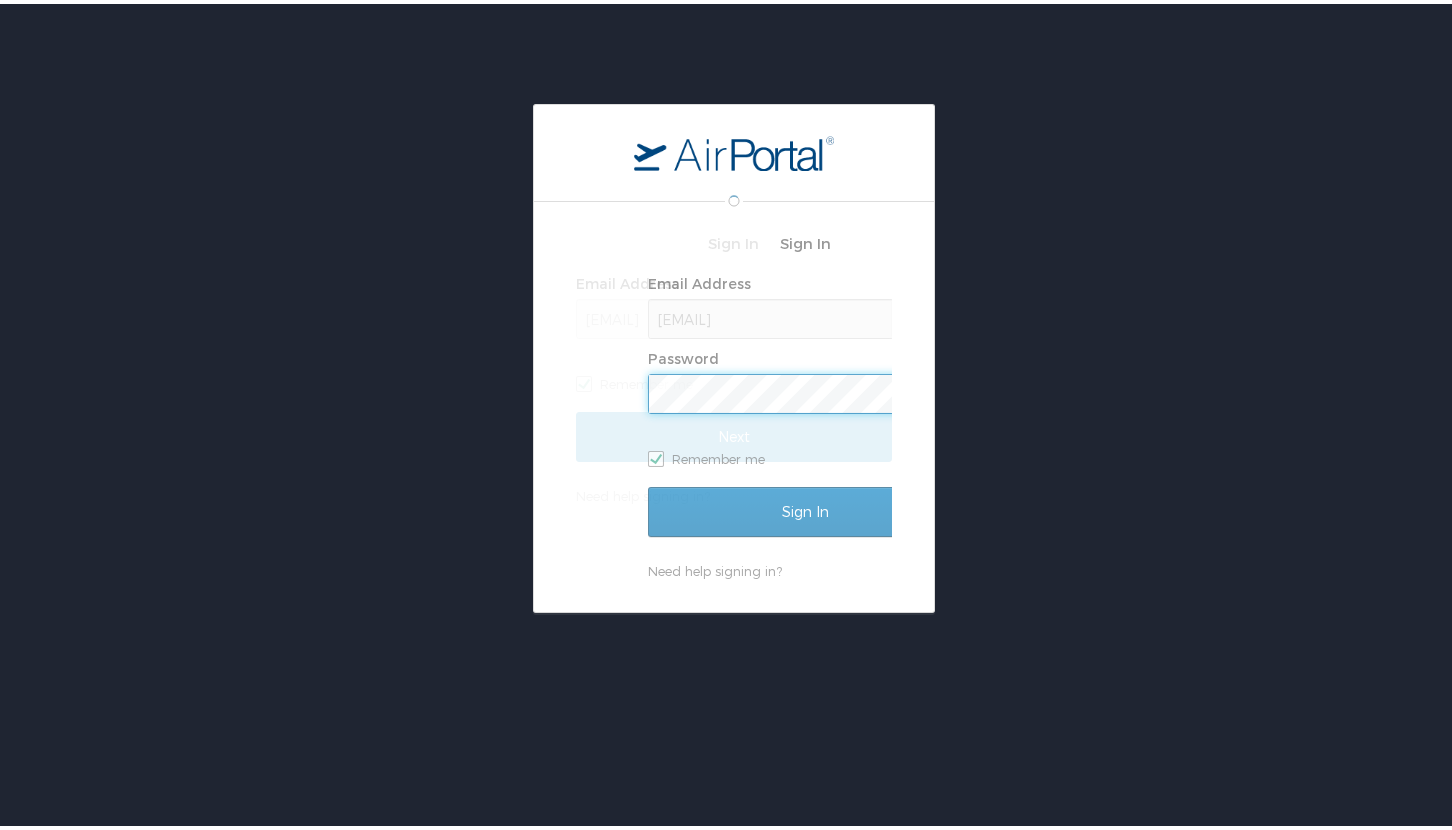 scroll, scrollTop: 0, scrollLeft: 0, axis: both 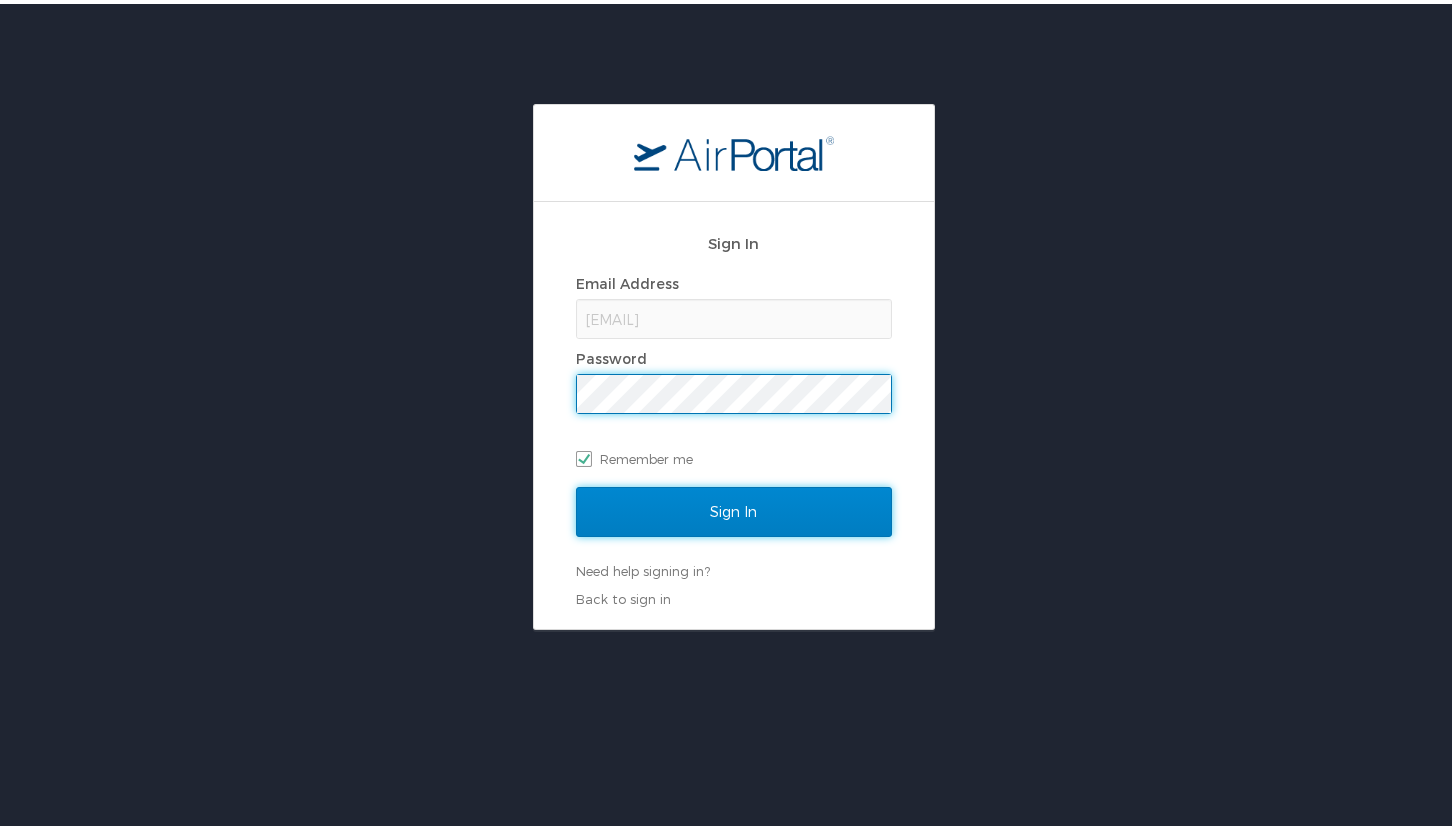 click on "Sign In" at bounding box center [734, 508] 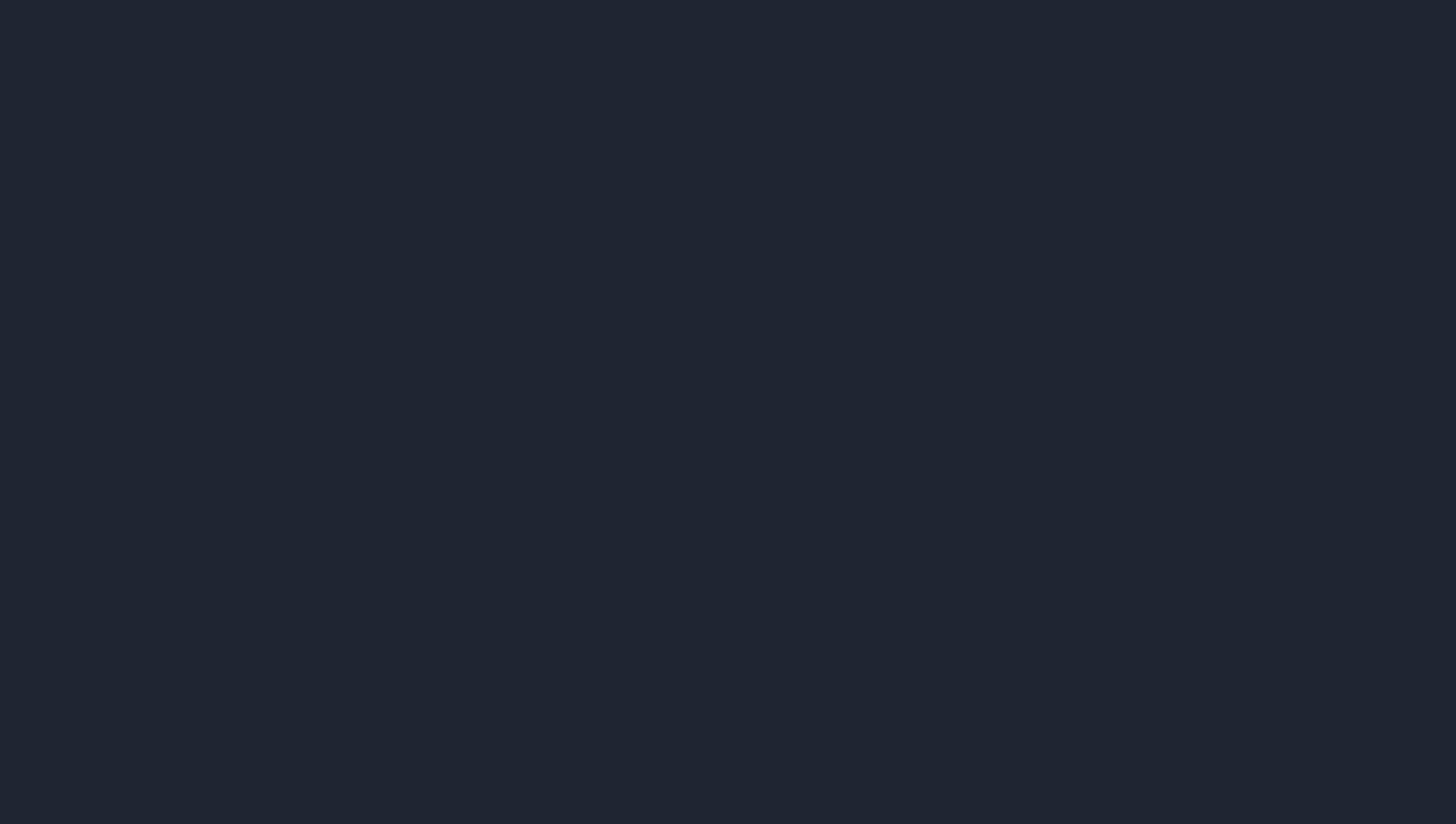 scroll, scrollTop: 0, scrollLeft: 0, axis: both 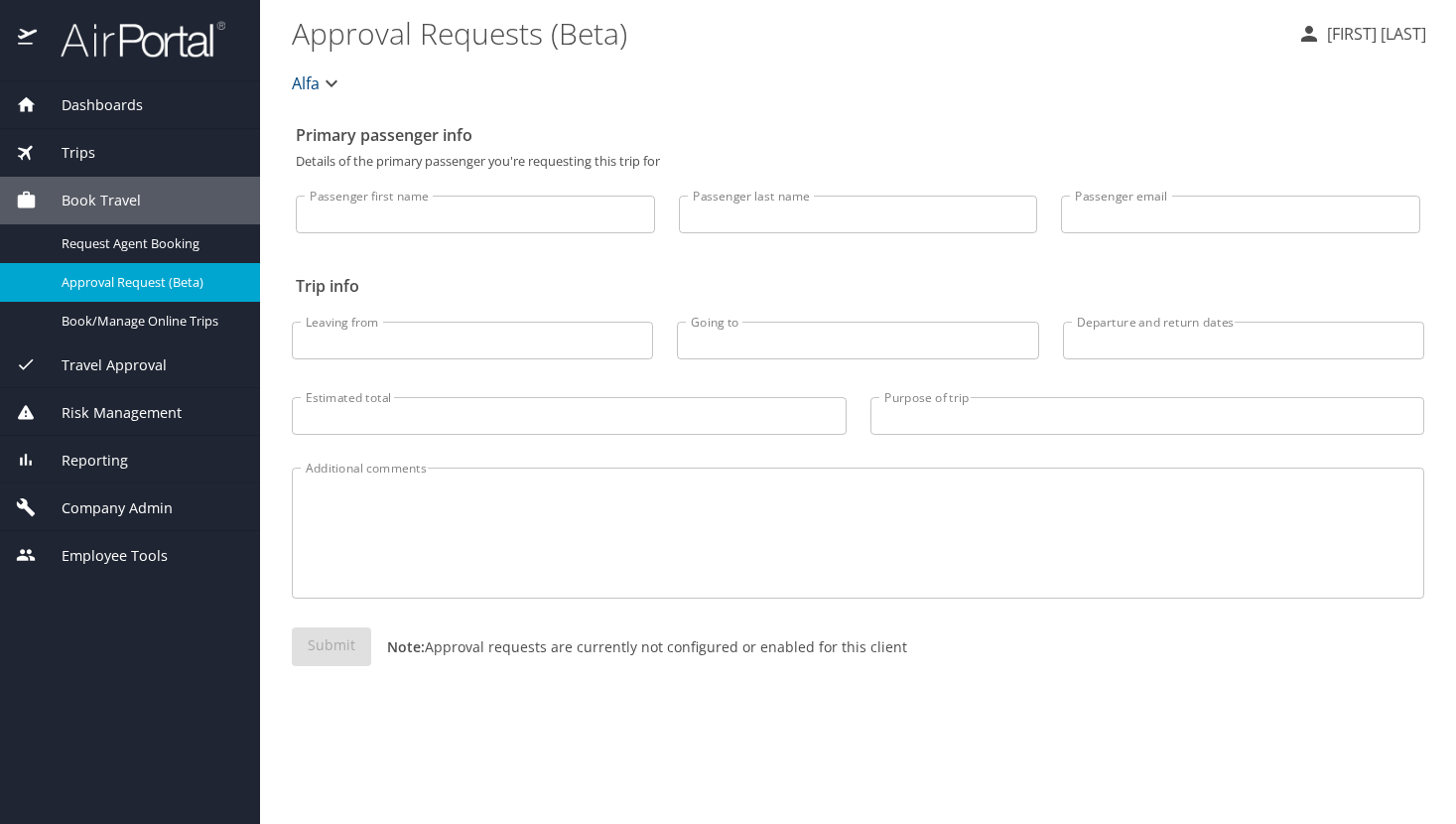 click on "Reporting" at bounding box center [82, 461] 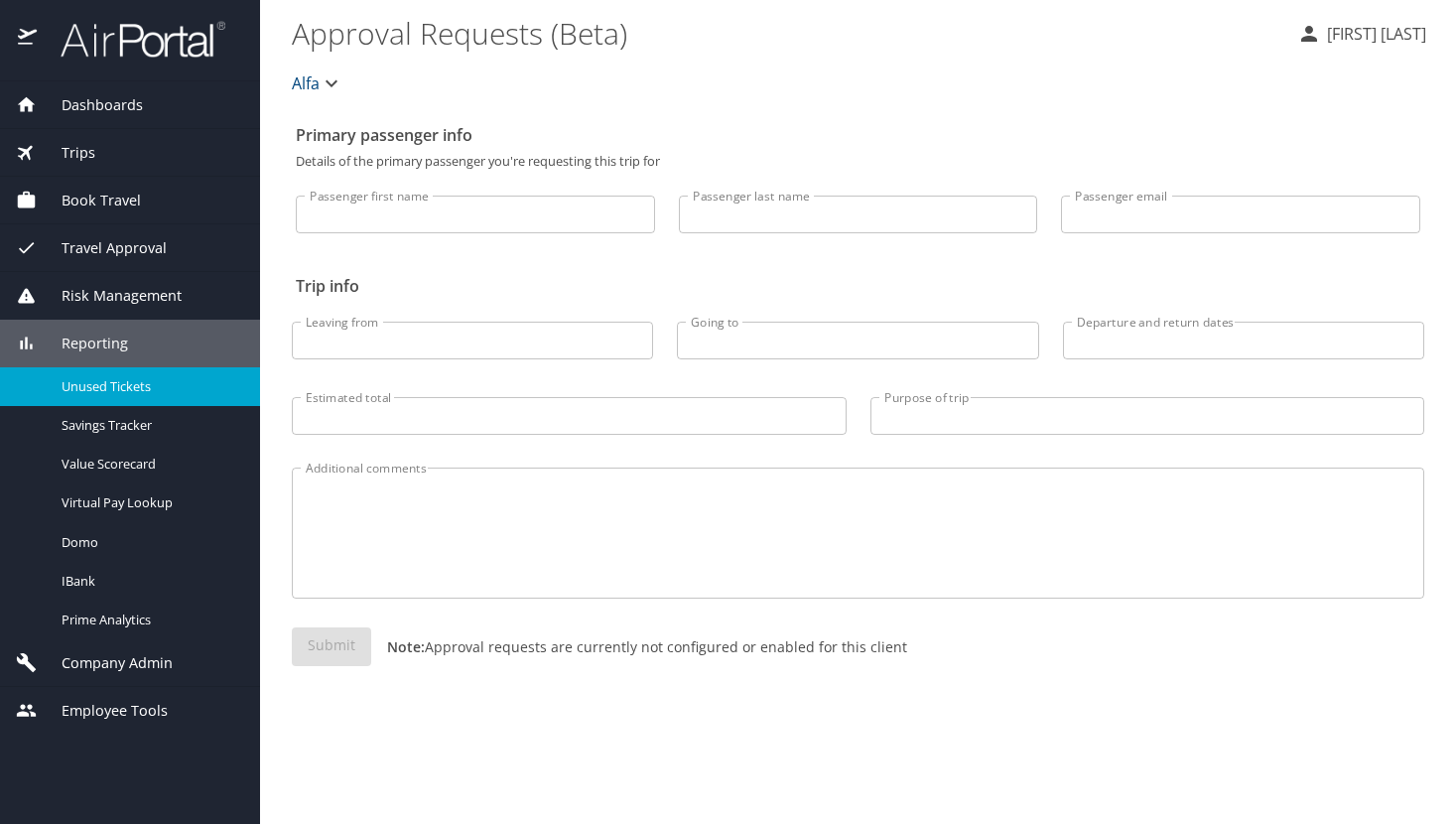 click on "Unused Tickets" at bounding box center (149, 386) 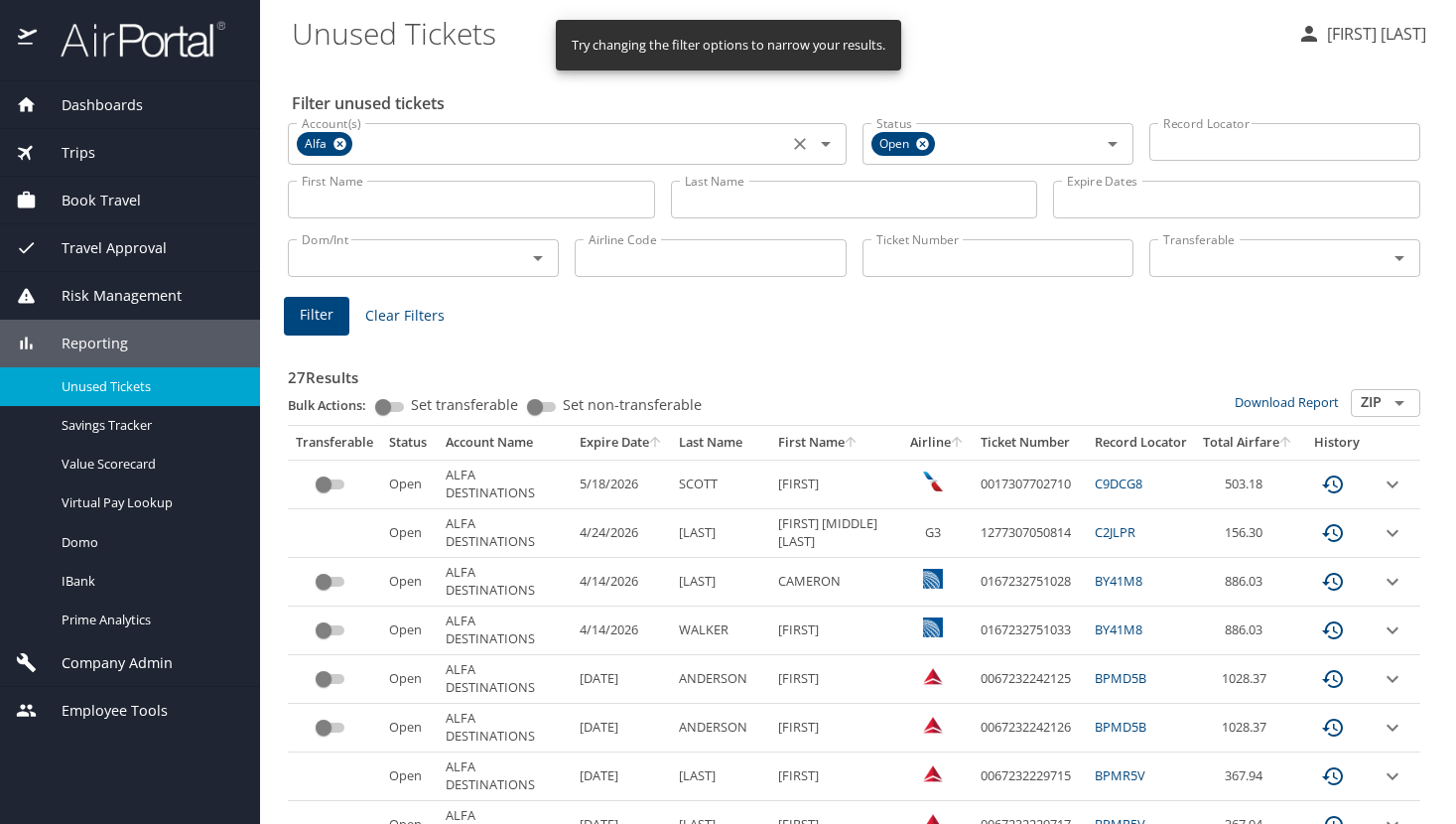 click 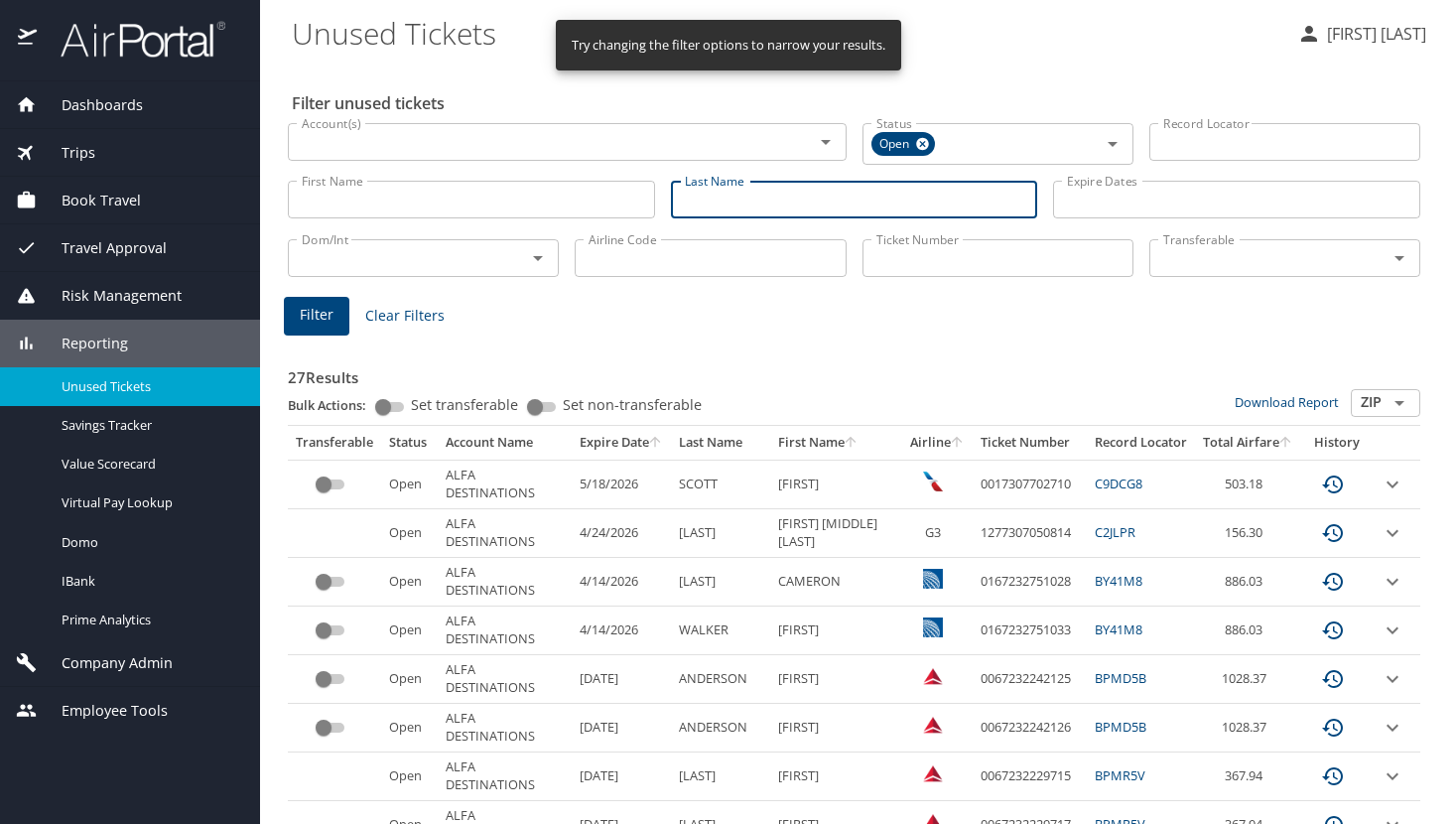 click on "Last Name" at bounding box center [855, 200] 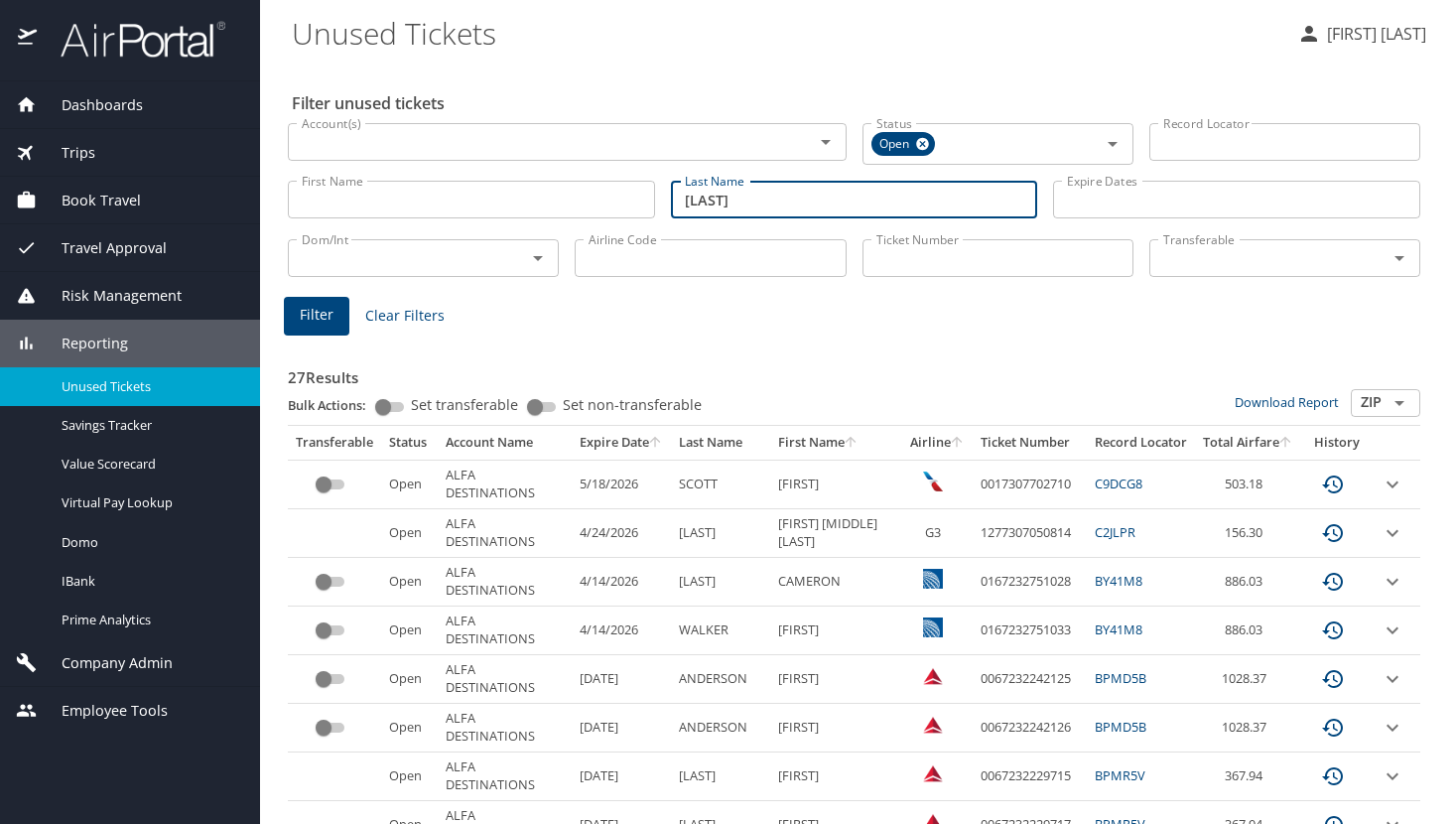 type on "[LAST]" 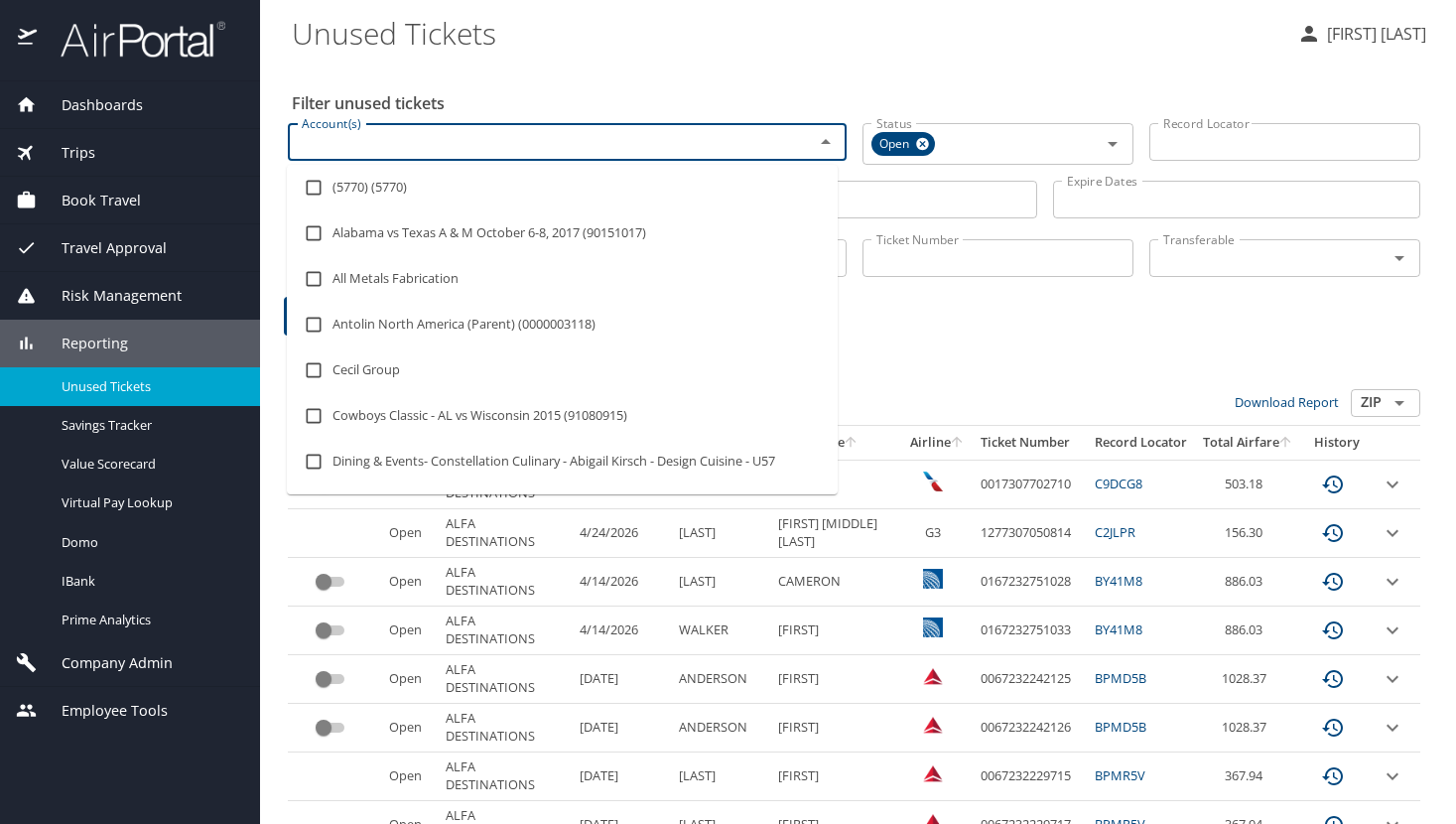 click on "Account(s)" at bounding box center [538, 142] 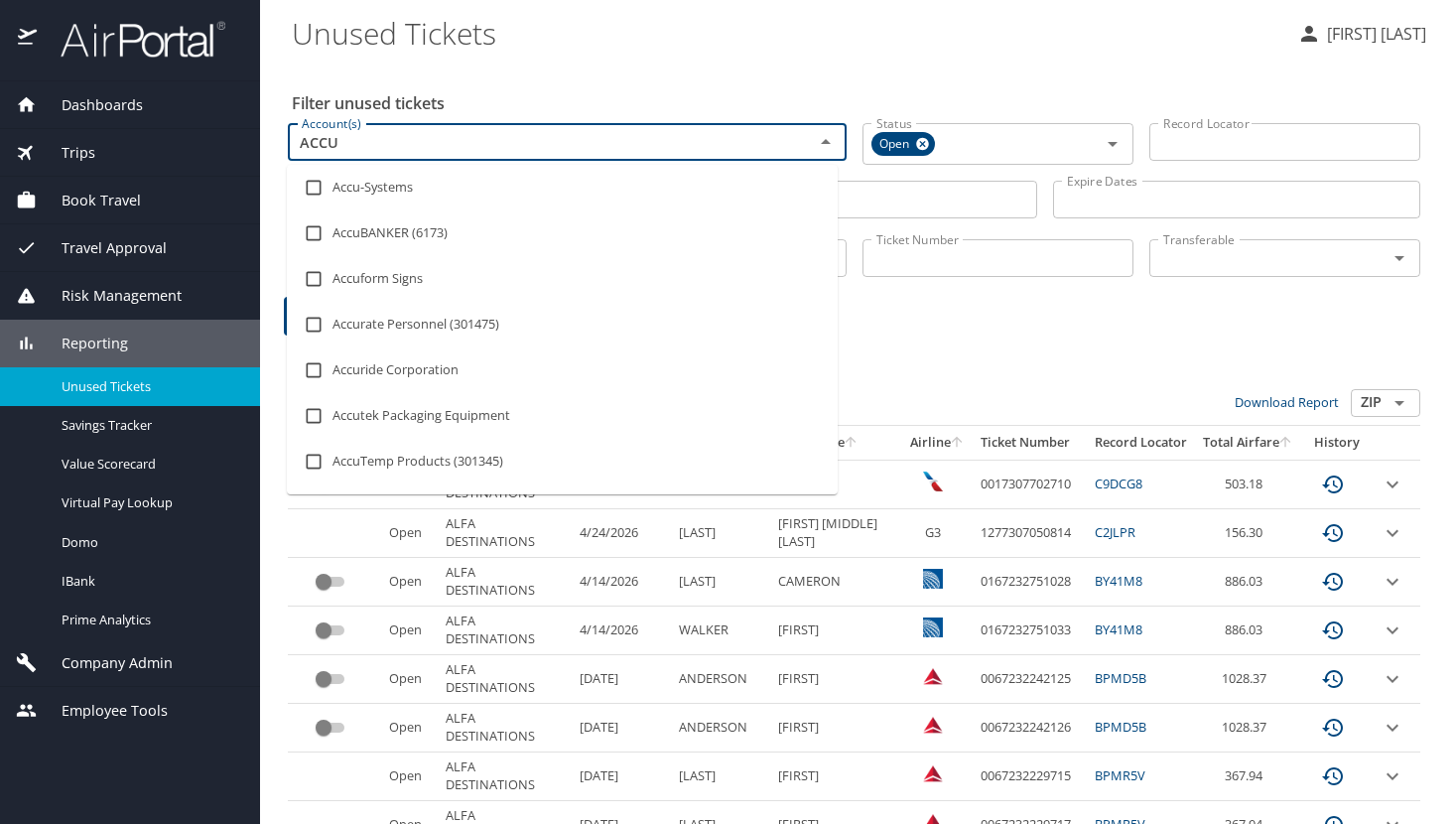 type on "ACCUT" 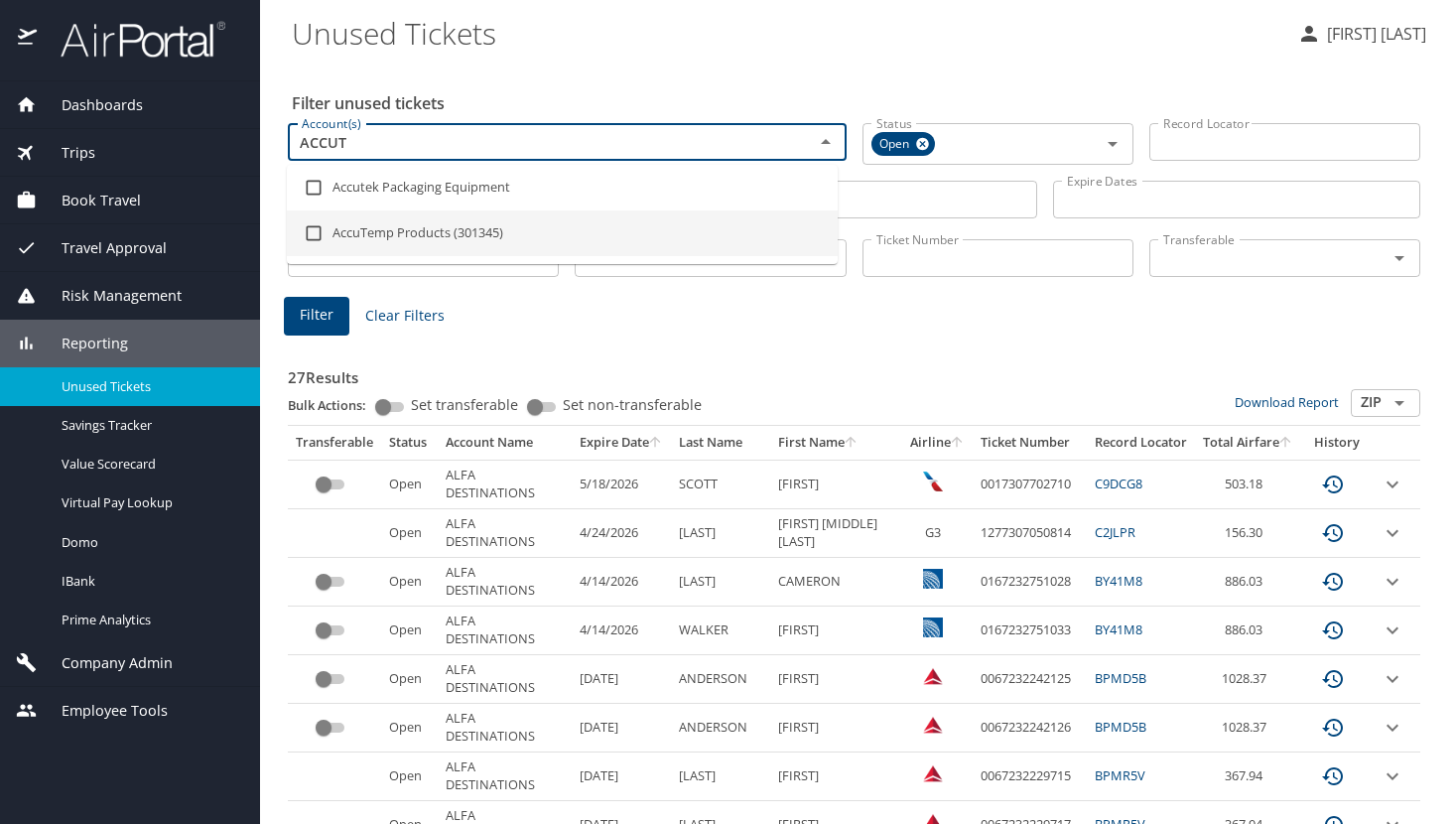 click on "AccuTemp Products (301345)" at bounding box center (562, 233) 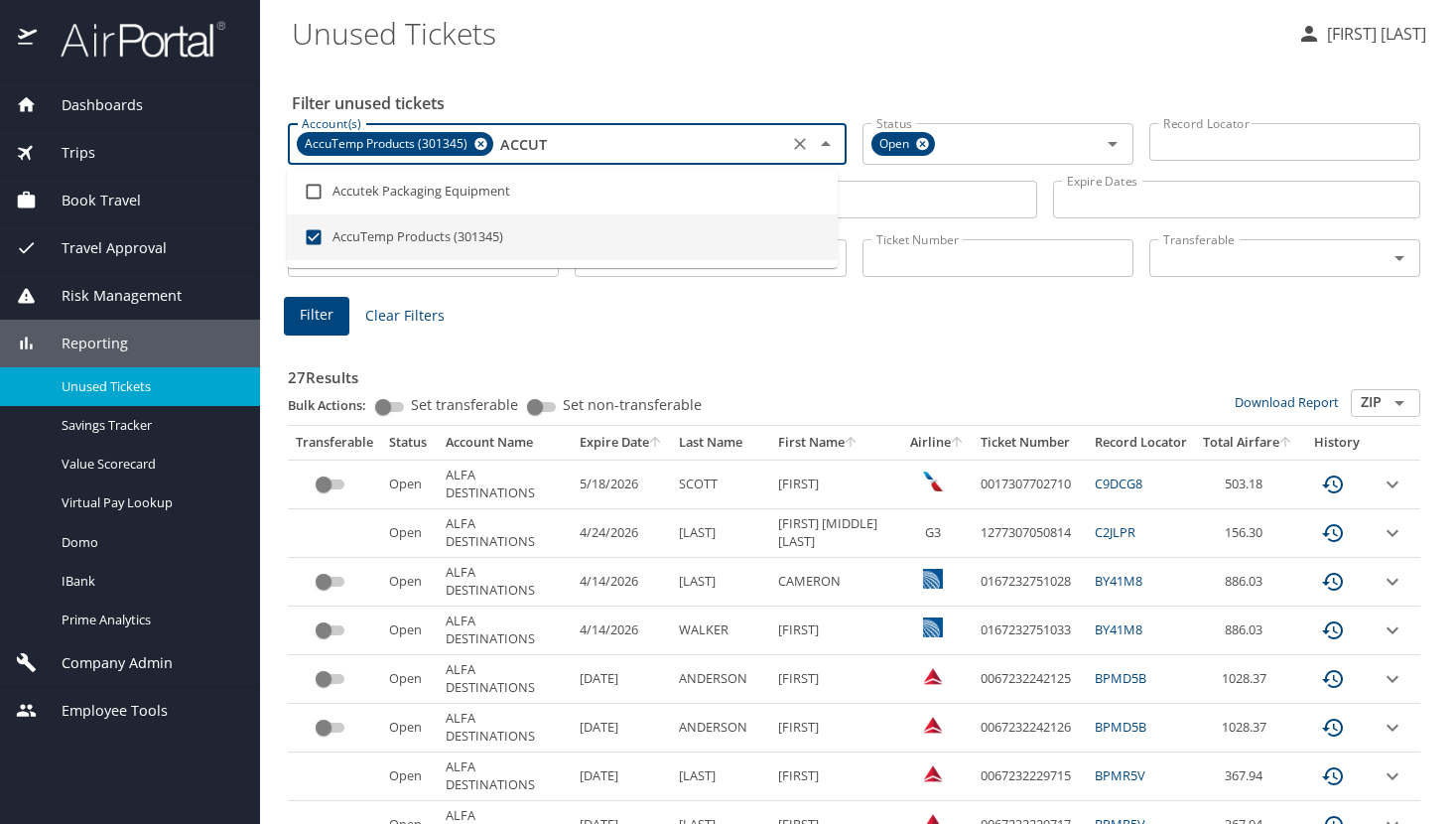 type on "ACCUT" 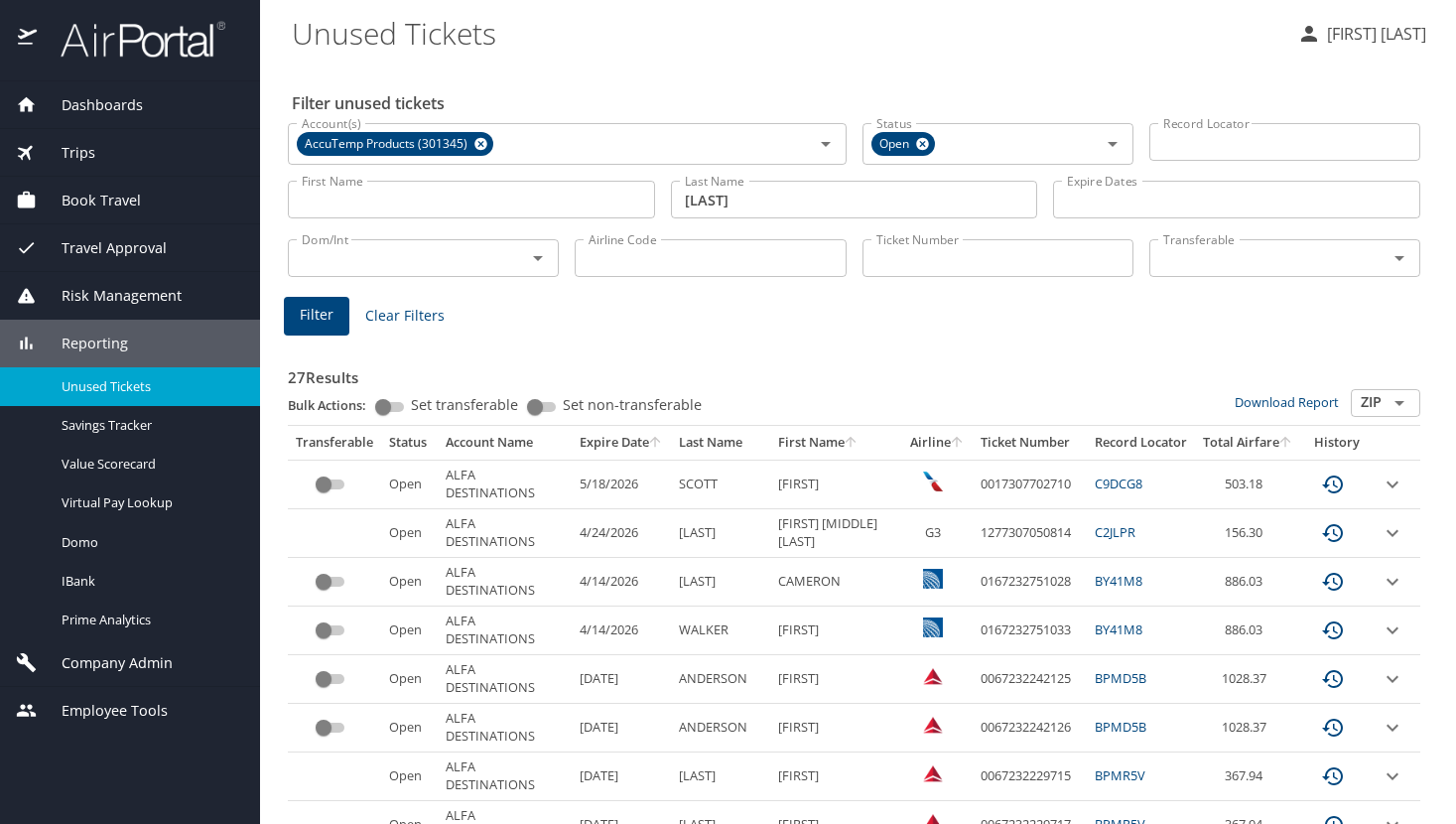 click on "27 Results Bulk Actions: Set transferable Set non-transferable Download Report ZIP Transferable Status Account Name Expire Date Last Name First Name Airline Ticket Number Record Locator Total Airfare History Open ALFA DESTINATIONS 5/18/2026 SCOTT JEREMY 0017307702710 C9DCG8 503.18 Open ALFA DESTINATIONS 4/24/2026 CORNELISON NICHOLAS ROYCE G3 1277307050814 C2JLPR 156.30 Open ALFA DESTINATIONS 4/14/2026 DUFFELL CAMERON 0167232751028 BY41M8 886.03 Open ALFA DESTINATIONS 4/14/2026 WALKER OLIVIA 0167232751033 BY41M8 886.03 Open ALFA DESTINATIONS 3/28/2026 ANDERSON DARRYL 0067232242125 BPMD5B 1028.37 Open ALFA DESTINATIONS 3/28/2026 ANDERSON TRACY 0067232242126 BPMD5B 1028.37 Open ALFA DESTINATIONS 3/27/2026 HARDEN OREN 0067232229715 BPMR5V 367.94 Open ALFA DESTINATIONS 3/27/2026 HARDEN MELINDA 0067232229717 BPMR5V 367.94 Open ALFA DESTINATIONS 3/27/2026 ZUMBRUM ALEXIA 0067232229720 BPMR5V 991.50 Open ALFA DESTINATIONS 3/27/2026 HART TRACIE 0067232235320 BPMR20 367.94 Open" at bounding box center [854, 1034] 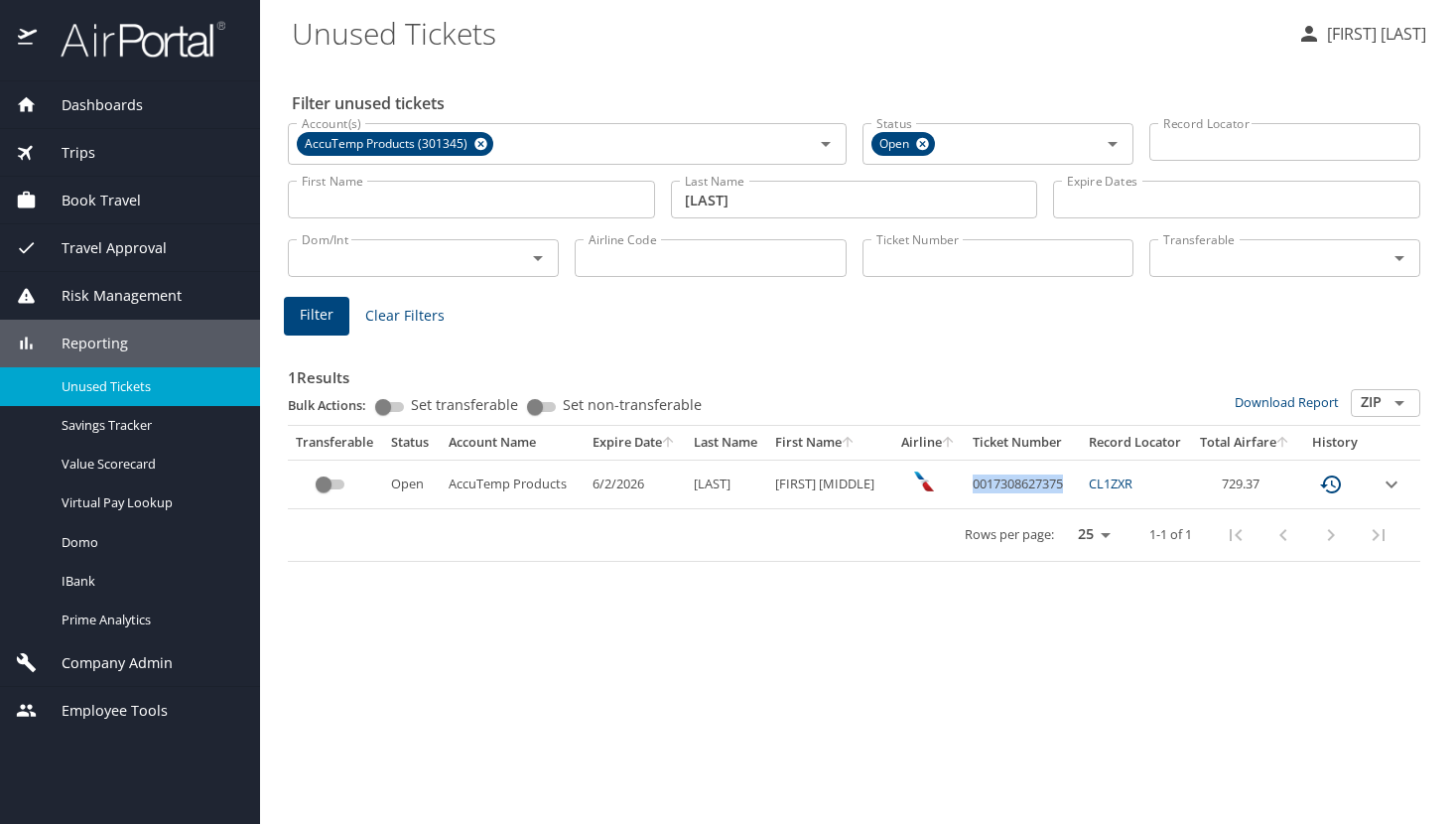 drag, startPoint x: 960, startPoint y: 486, endPoint x: 1056, endPoint y: 482, distance: 96.083297 